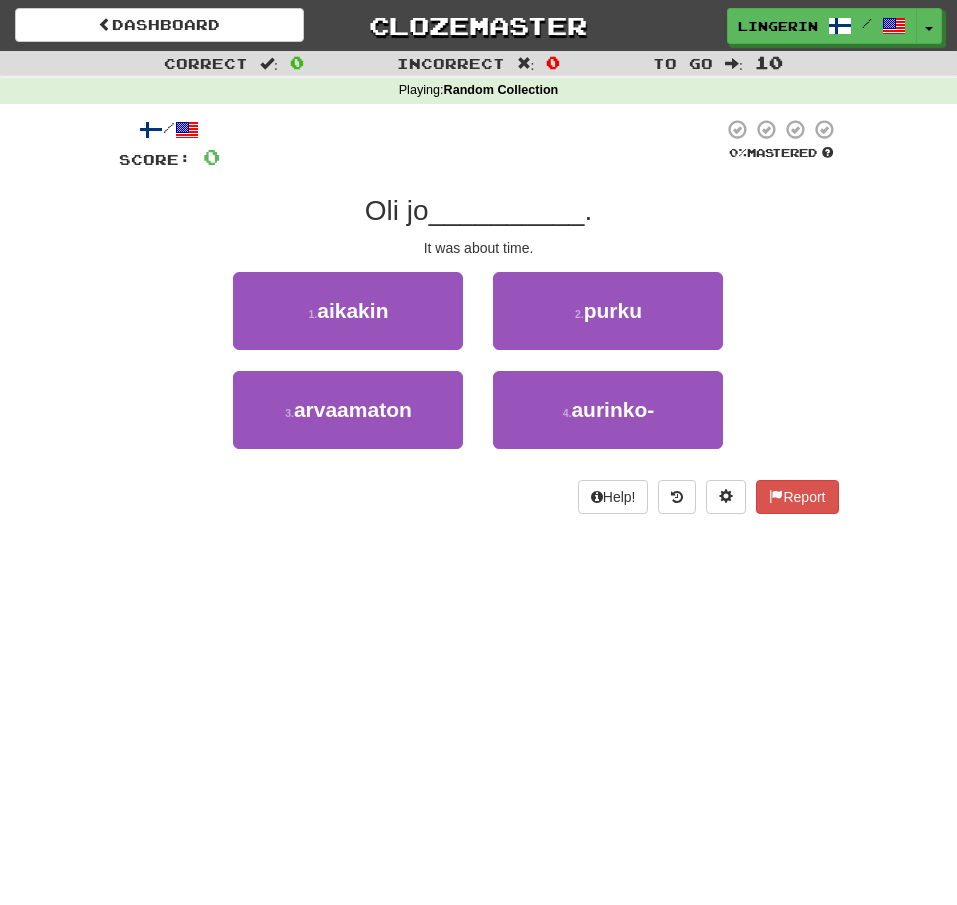 scroll, scrollTop: 0, scrollLeft: 0, axis: both 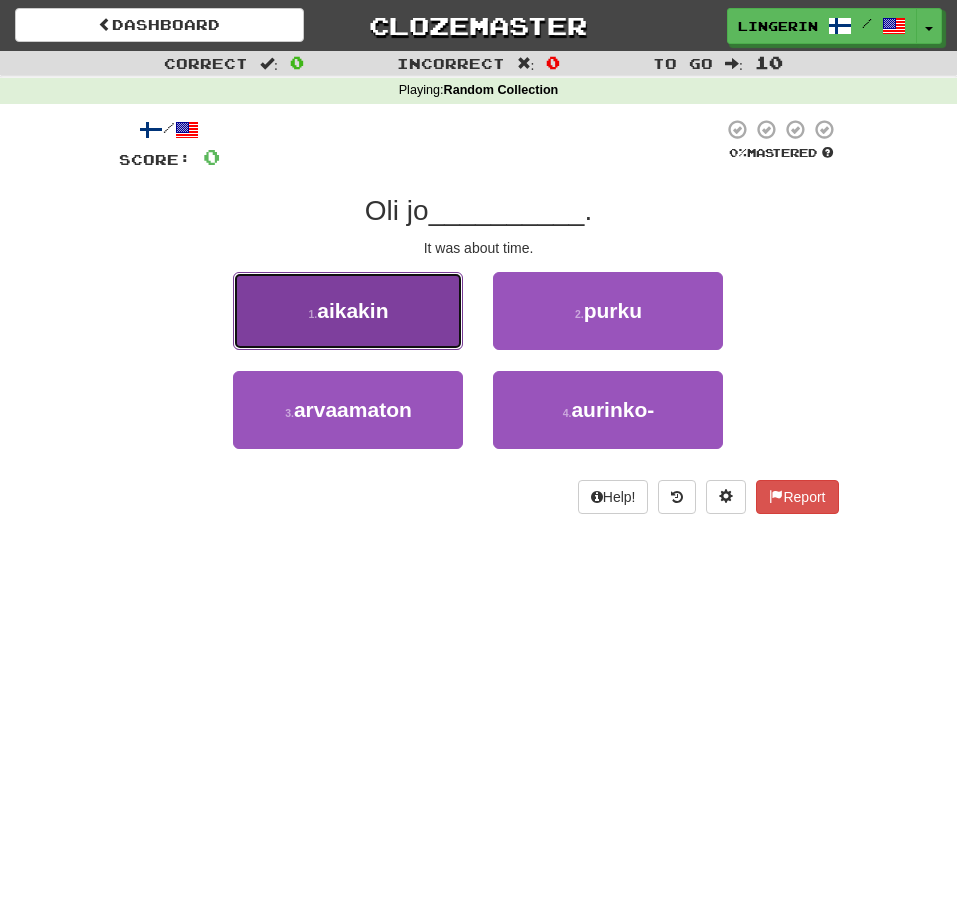 click on "1 .  aikakin" at bounding box center (348, 311) 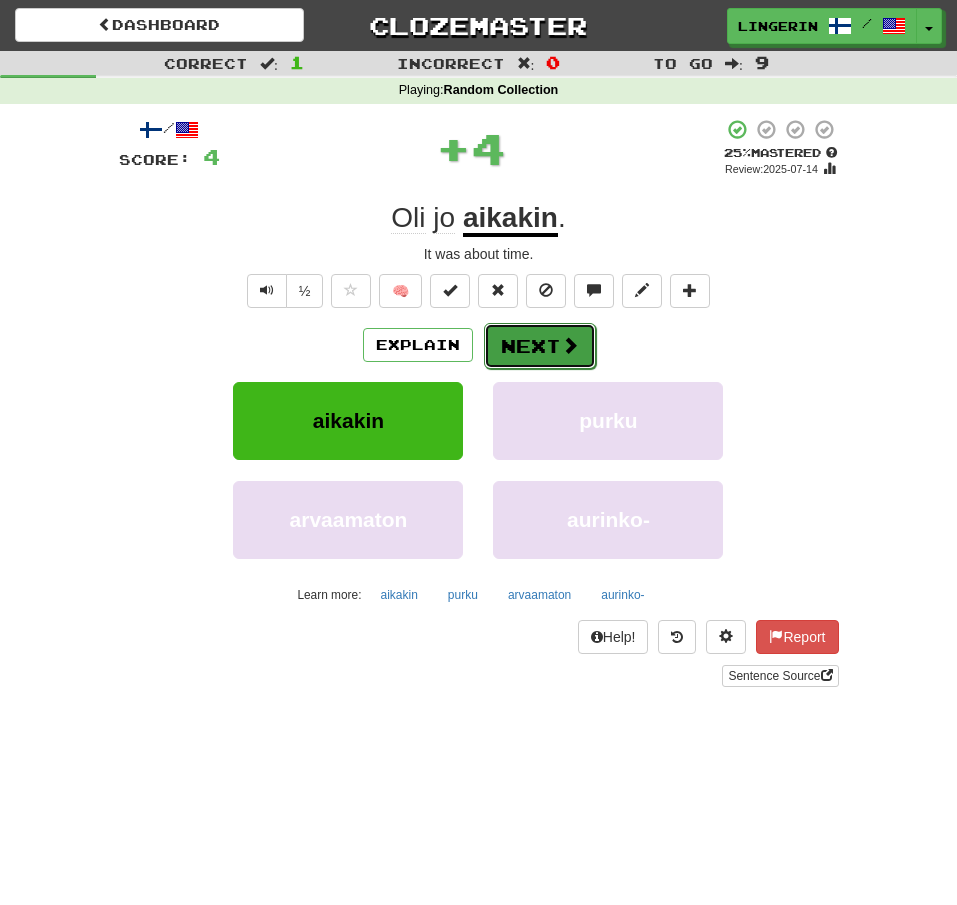 click on "Next" at bounding box center [540, 346] 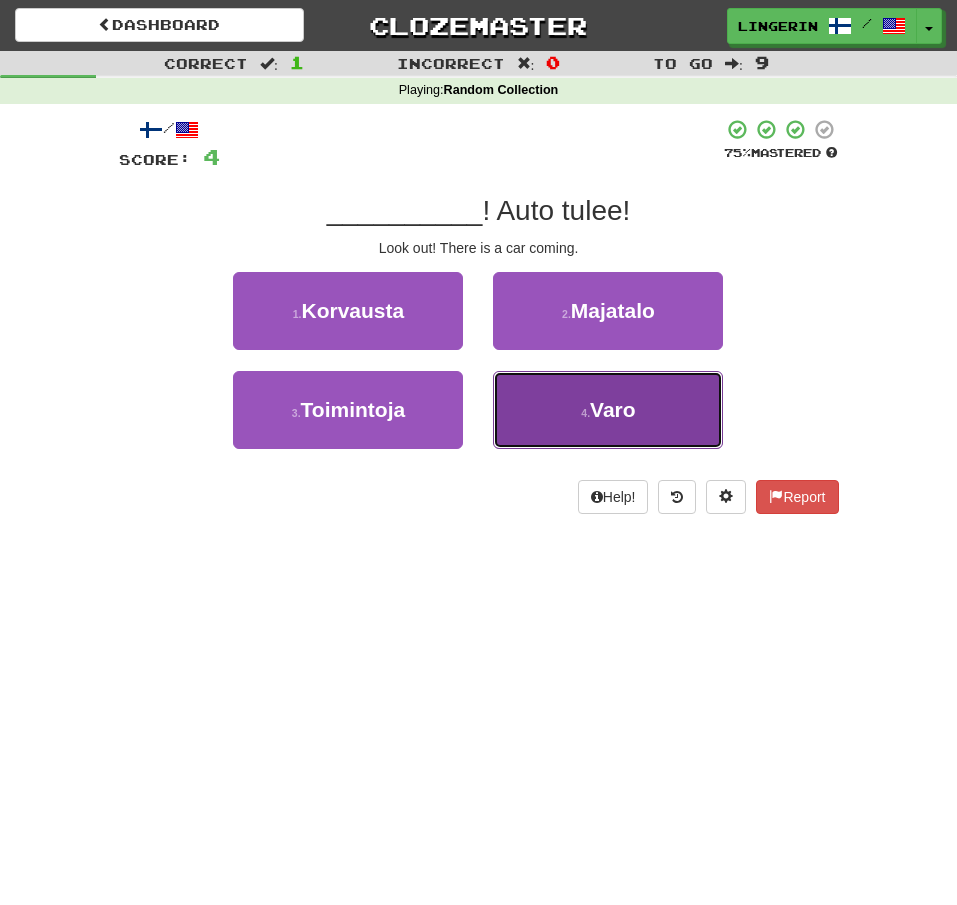 click on "4 .  Varo" at bounding box center [608, 410] 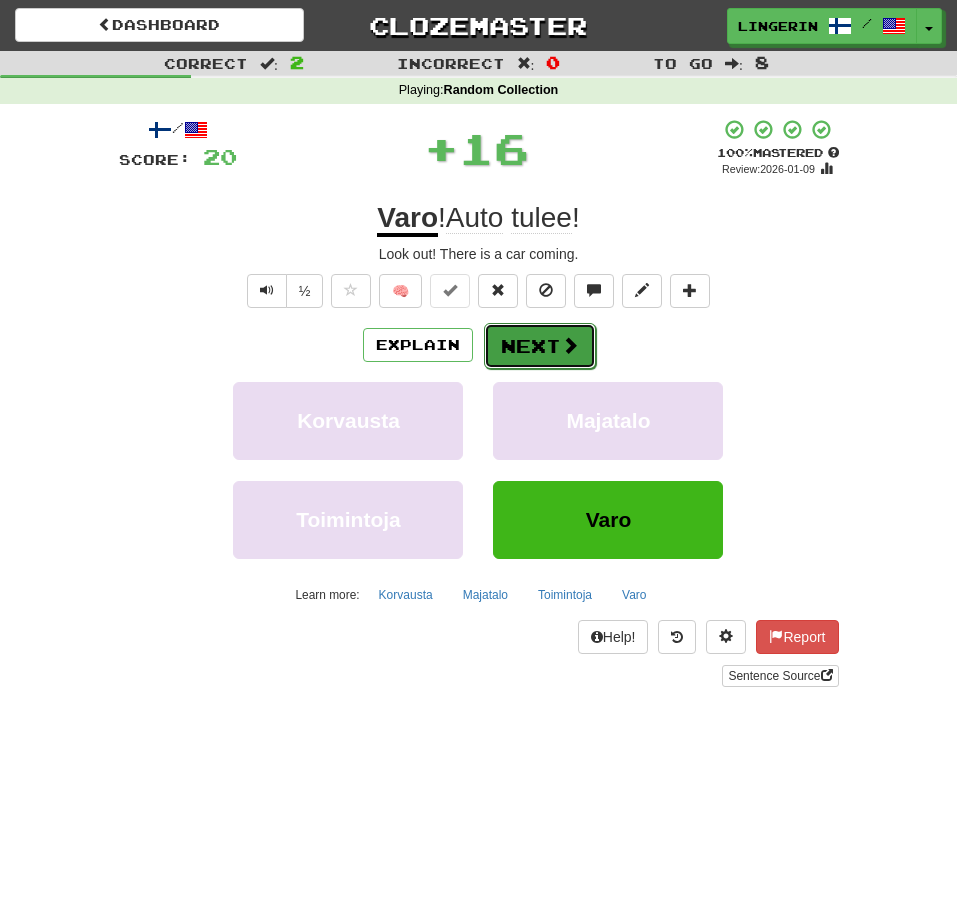 click on "Next" at bounding box center (540, 346) 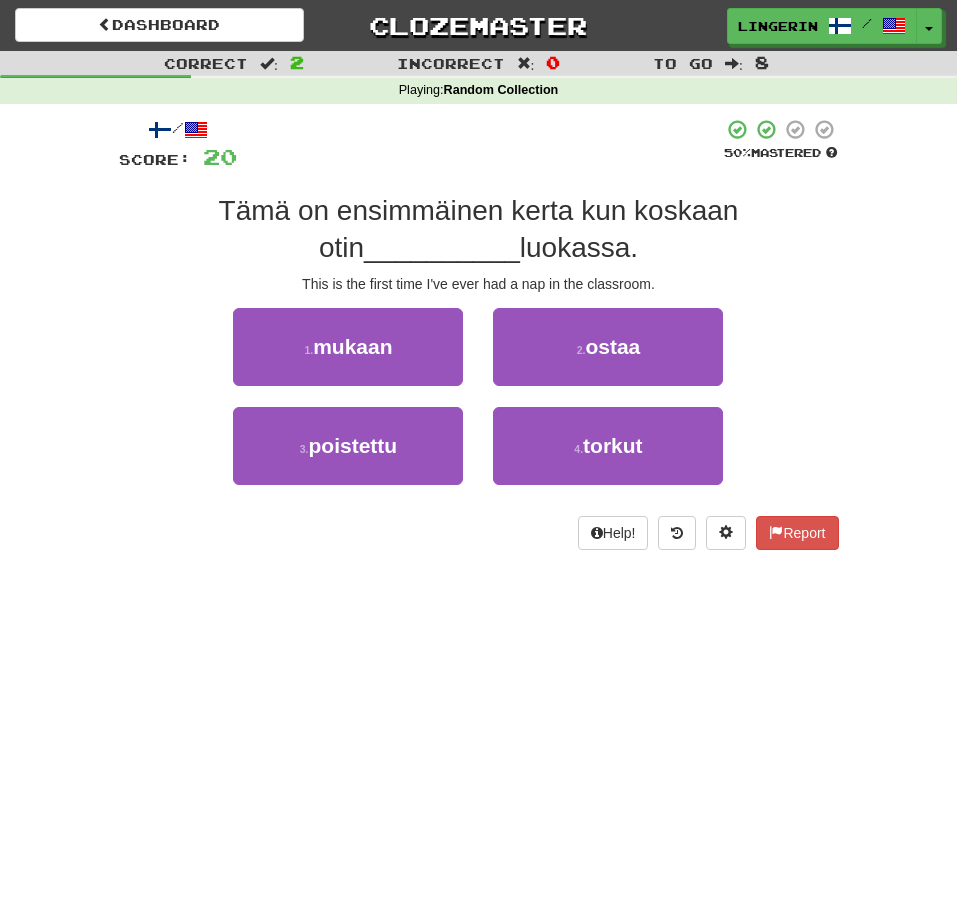 click on "/  Score:   20 50 %  Mastered Tämä on ensimmäinen kerta kun koskaan otin  __________  luokassa. This is the first time I've ever had a nap in the classroom. 1 .  mukaan 2 .  ostaa 3 .  poistettu 4 .  torkut  Help!  Report" at bounding box center (479, 341) 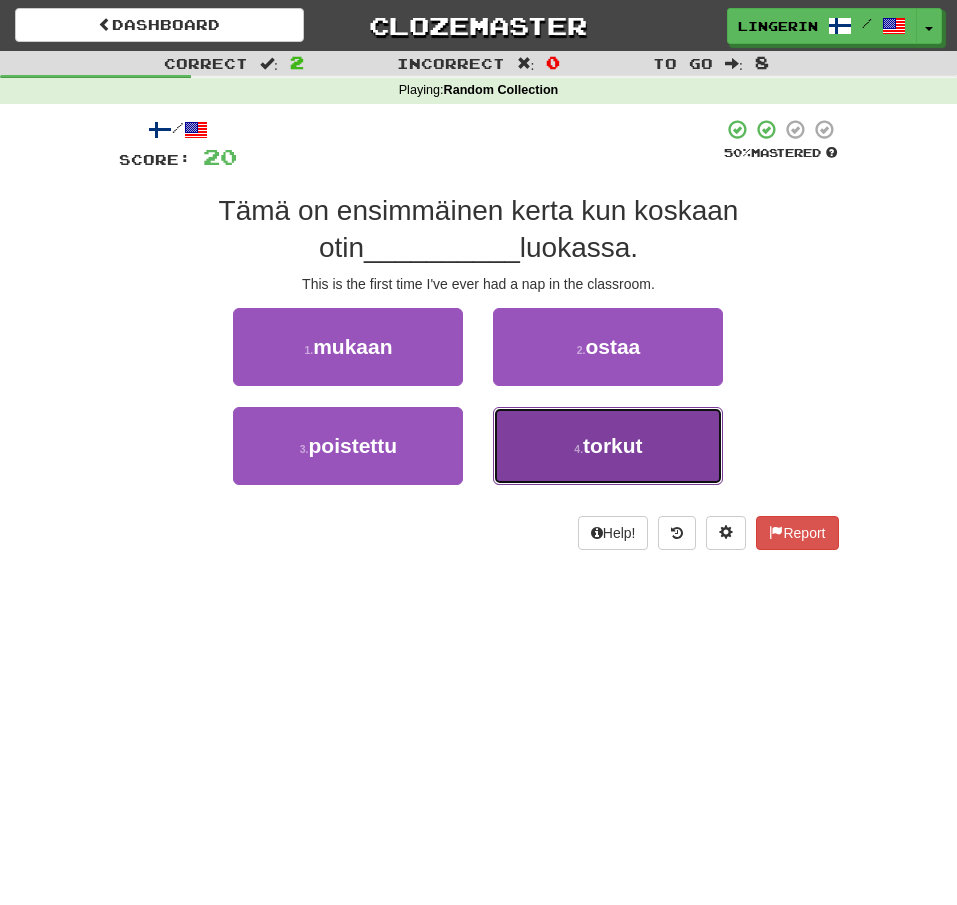click on "4 .  torkut" at bounding box center (608, 446) 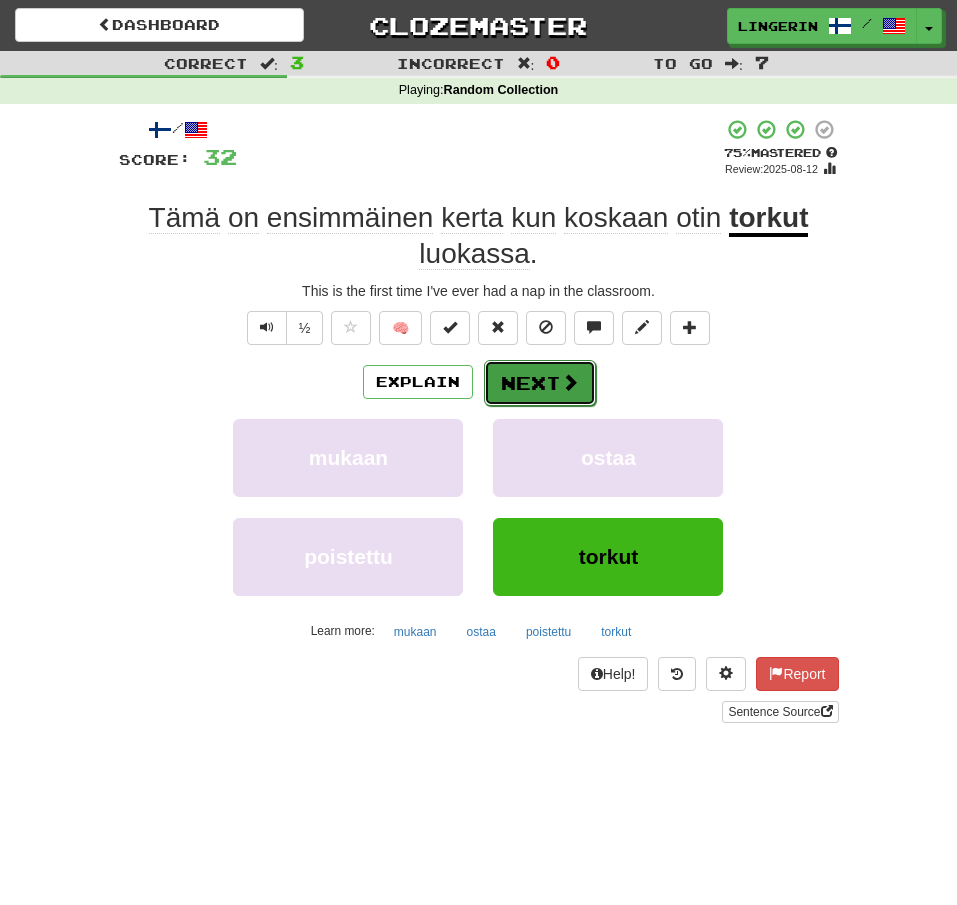 click at bounding box center (570, 382) 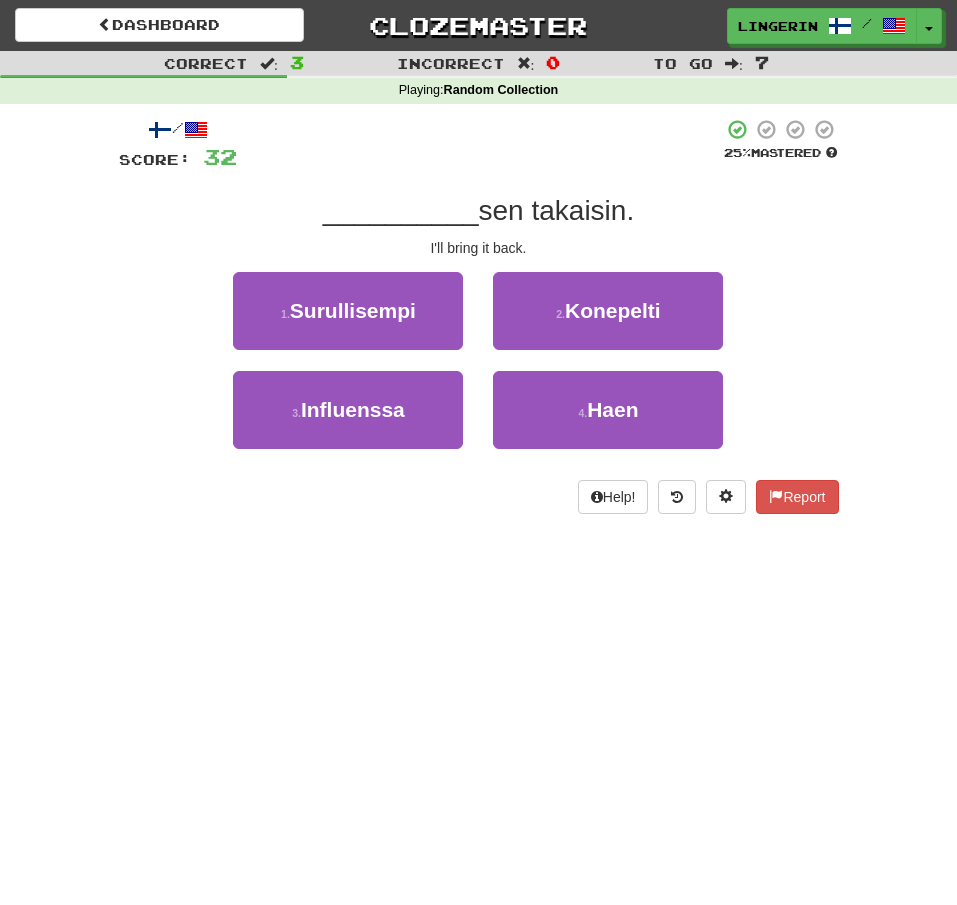 click on "/  Score:   32 25 %  Mastered __________  sen takaisin. I'll bring it back. 1 .  Surullisempi 2 .  Konepelti 3 .  Influenssa 4 .  Haen  Help!  Report" at bounding box center (479, 316) 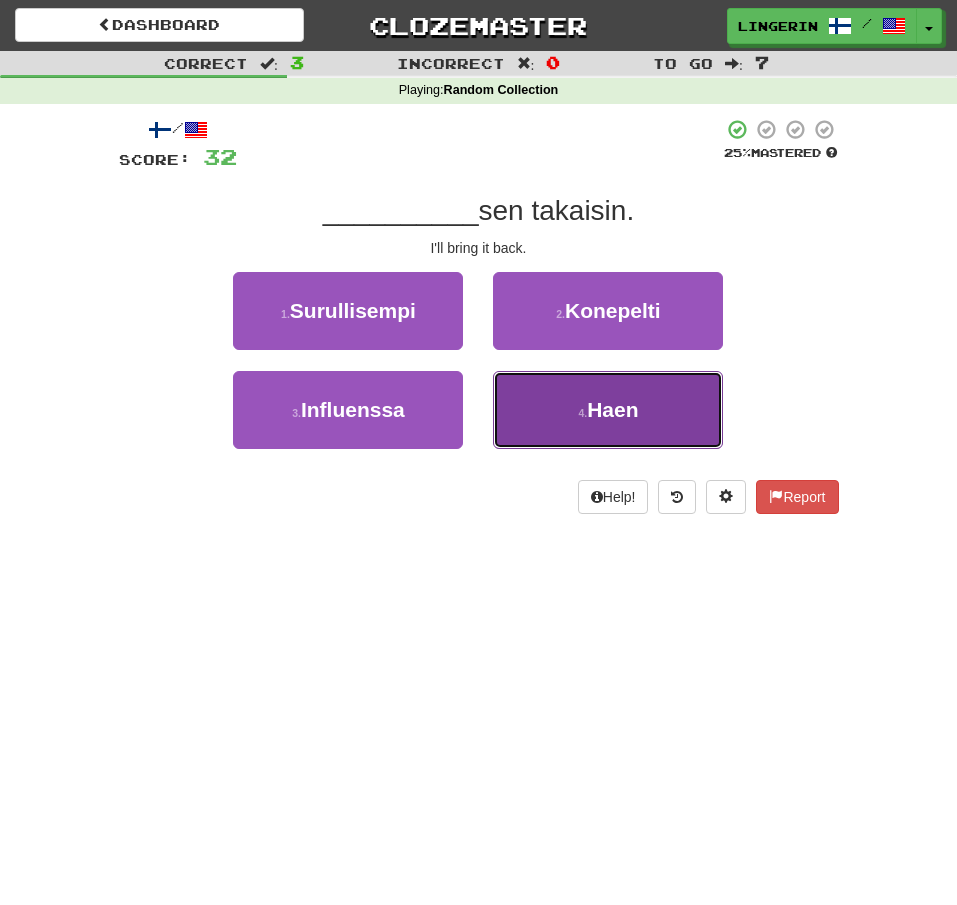 click on "4 .  Haen" at bounding box center (608, 410) 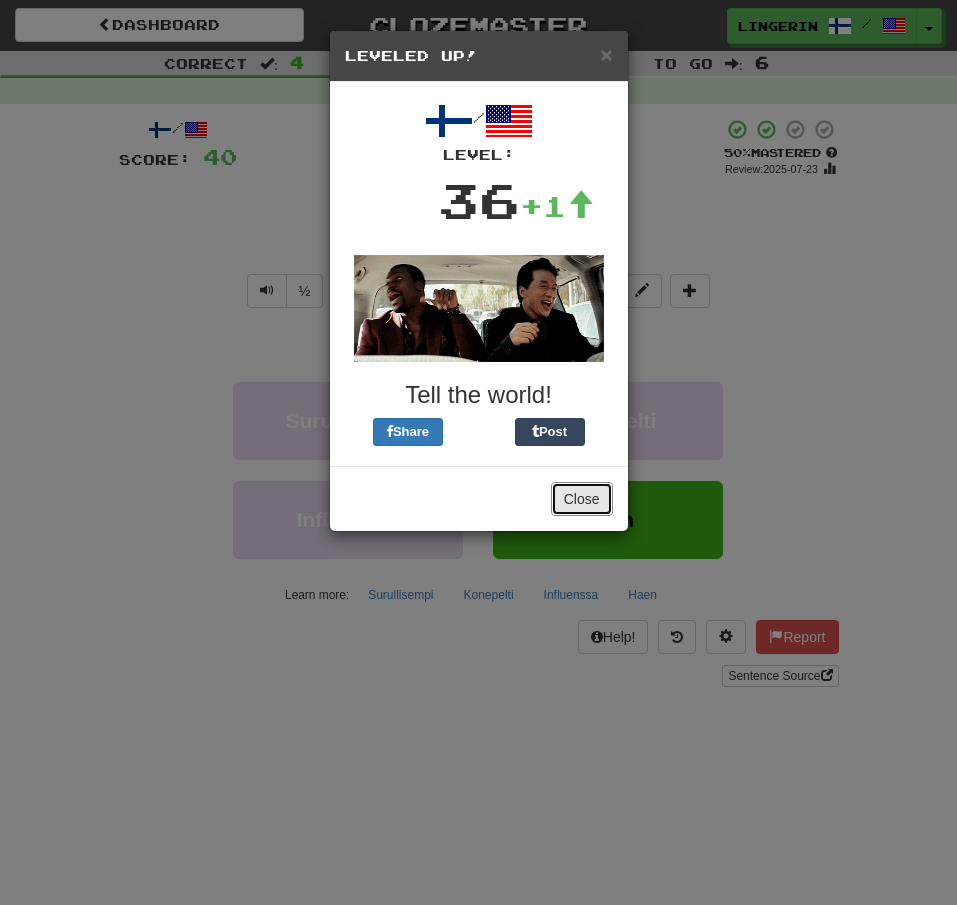 click on "Close" at bounding box center [582, 499] 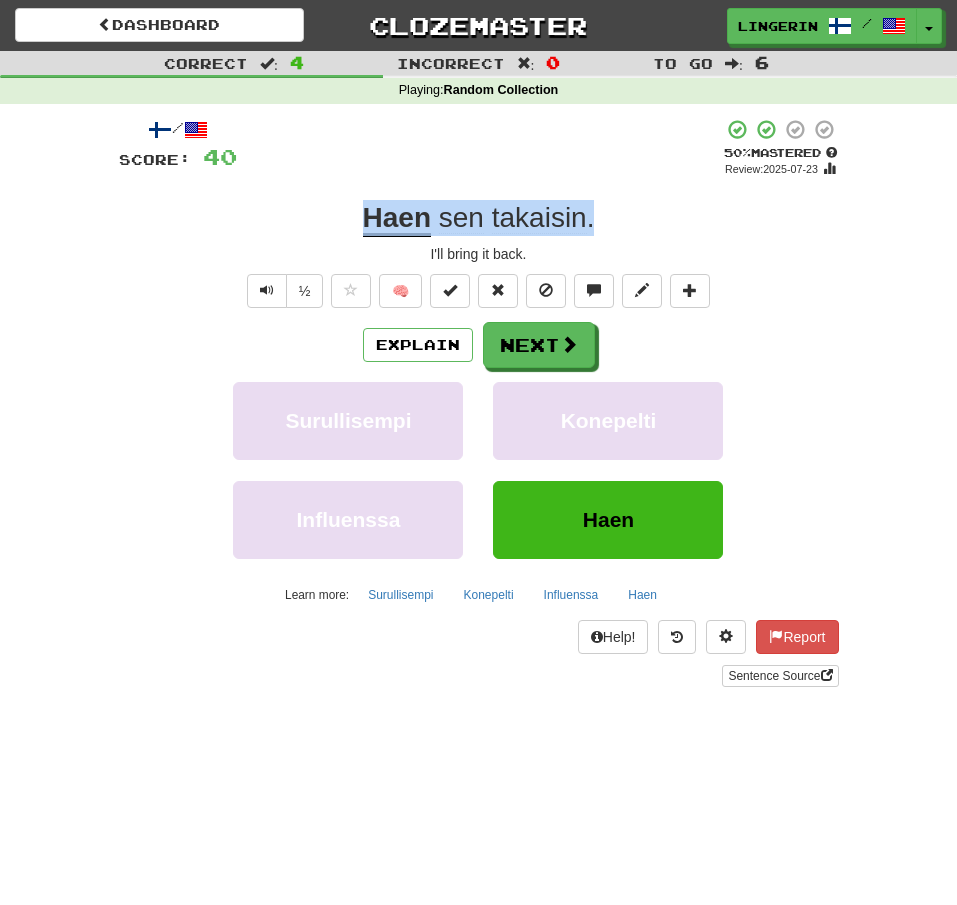 drag, startPoint x: 615, startPoint y: 231, endPoint x: 350, endPoint y: 229, distance: 265.00754 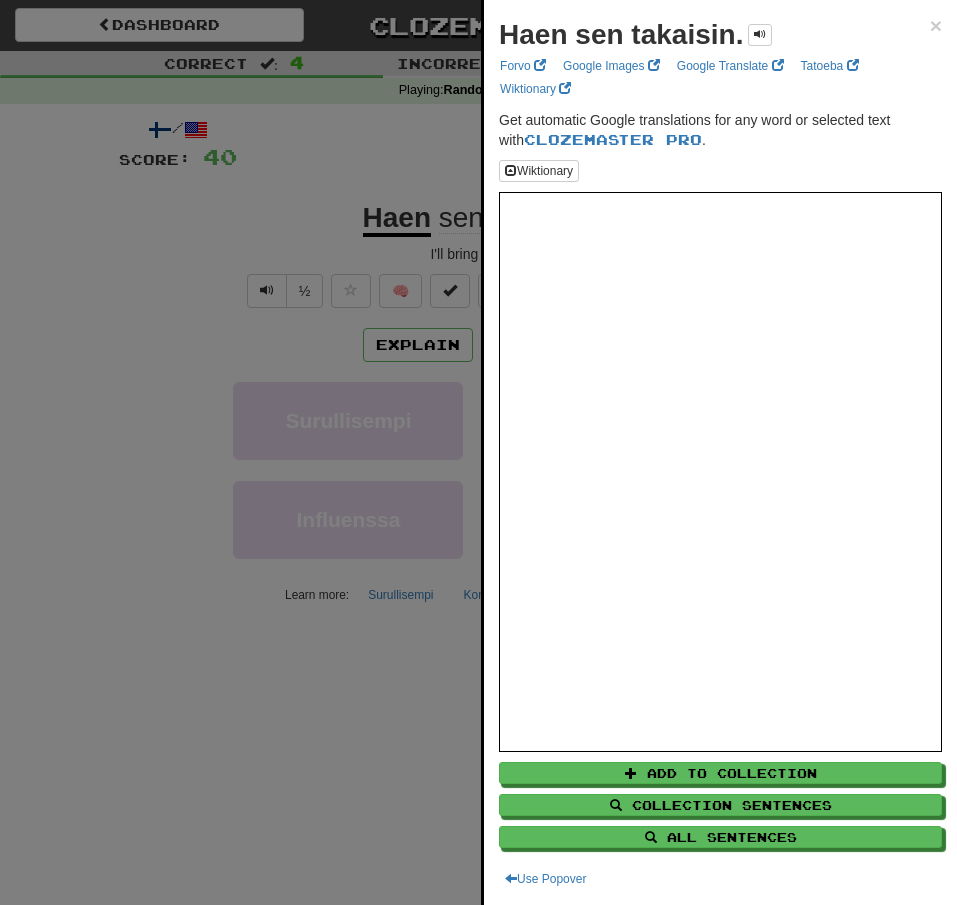 click at bounding box center [478, 452] 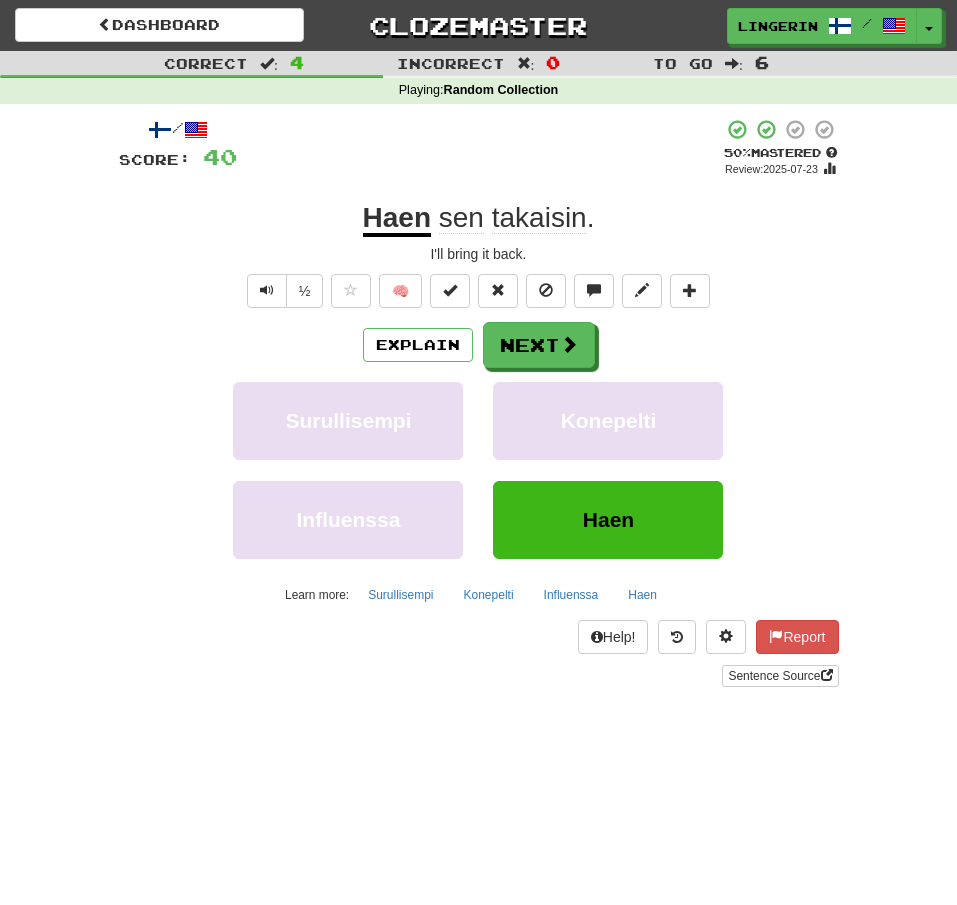 click on "Correct   :   4 Incorrect   :   0 To go   :   6 Playing :  Random Collection  /  Score:   40 + 8 50 %  Mastered Review:  [DATE] Haen   sen   takaisin . I'll bring it back. ½ 🧠 Explain Next Surullisempi Konepelti Influenssa Haen Learn more: Surullisempi Konepelti Influenssa Haen  Help!  Report Sentence Source" at bounding box center (478, 383) 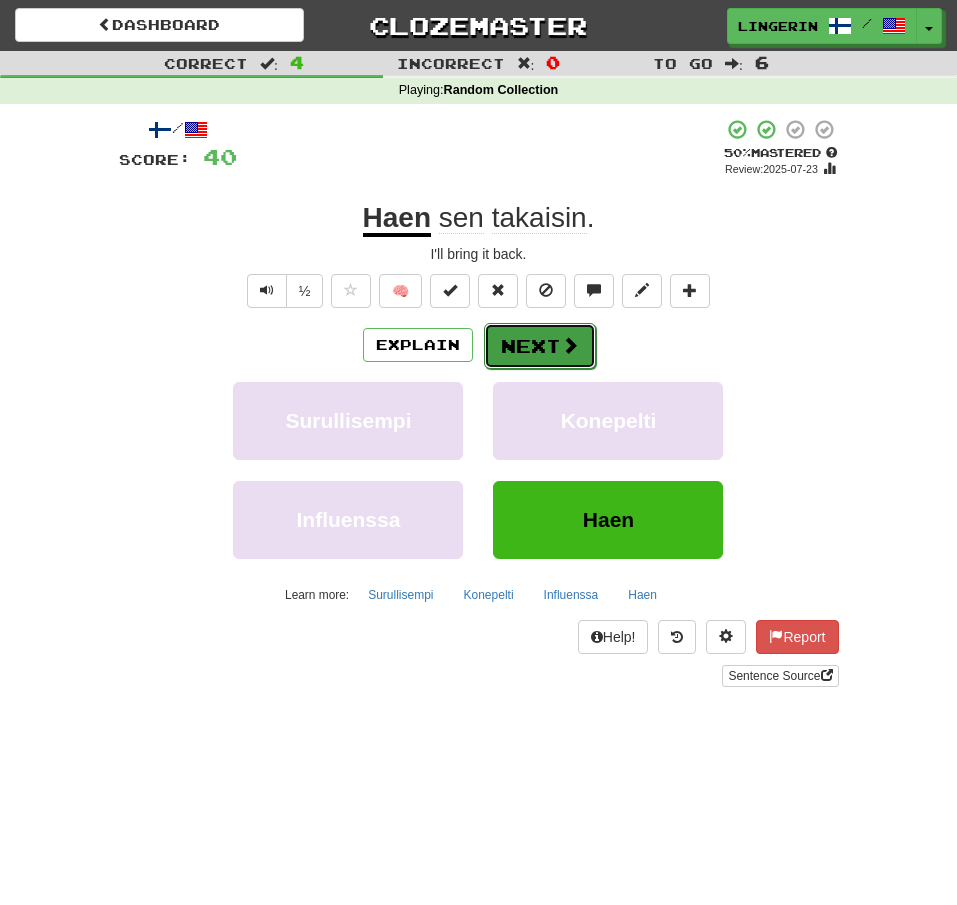 click on "Next" at bounding box center [540, 346] 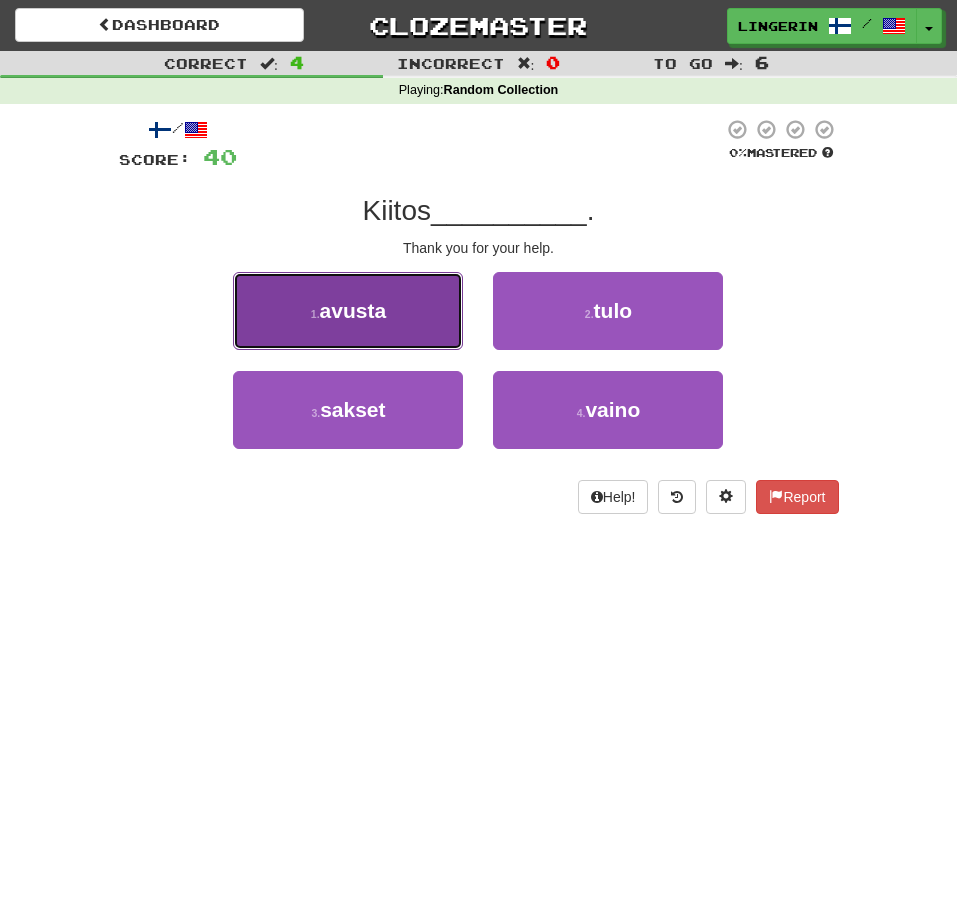 click on "1 .  avusta" at bounding box center (348, 311) 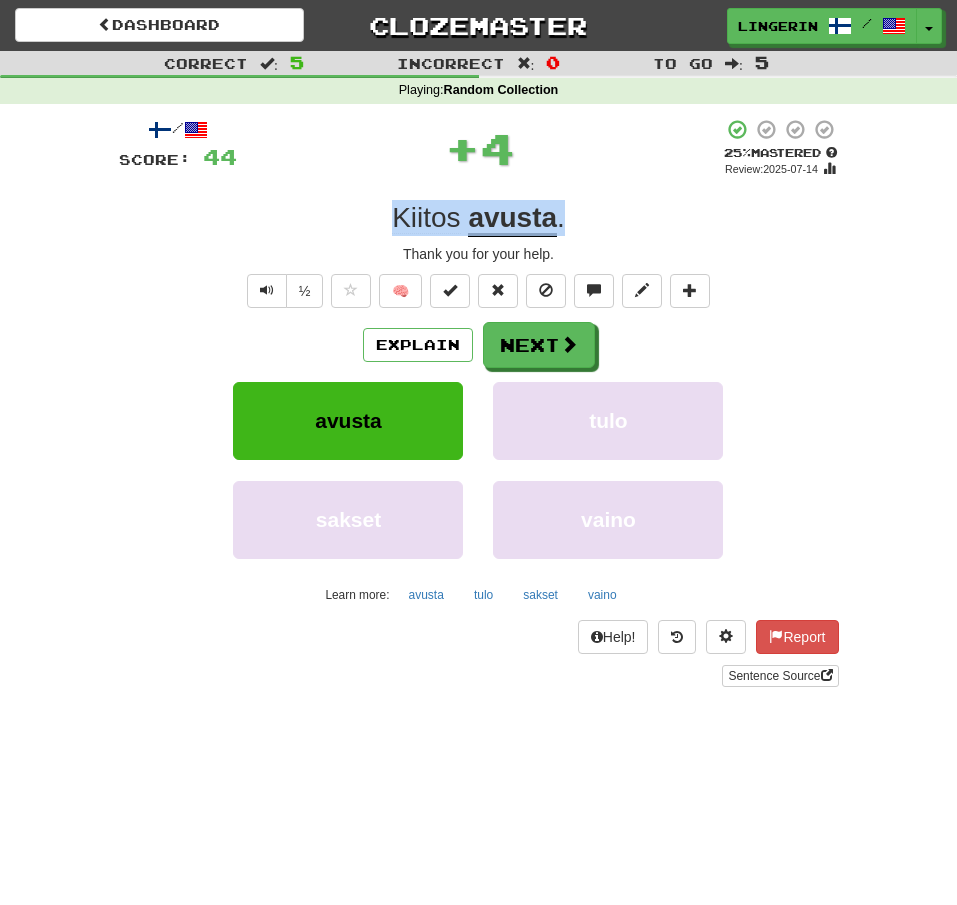drag, startPoint x: 470, startPoint y: 224, endPoint x: 335, endPoint y: 222, distance: 135.01482 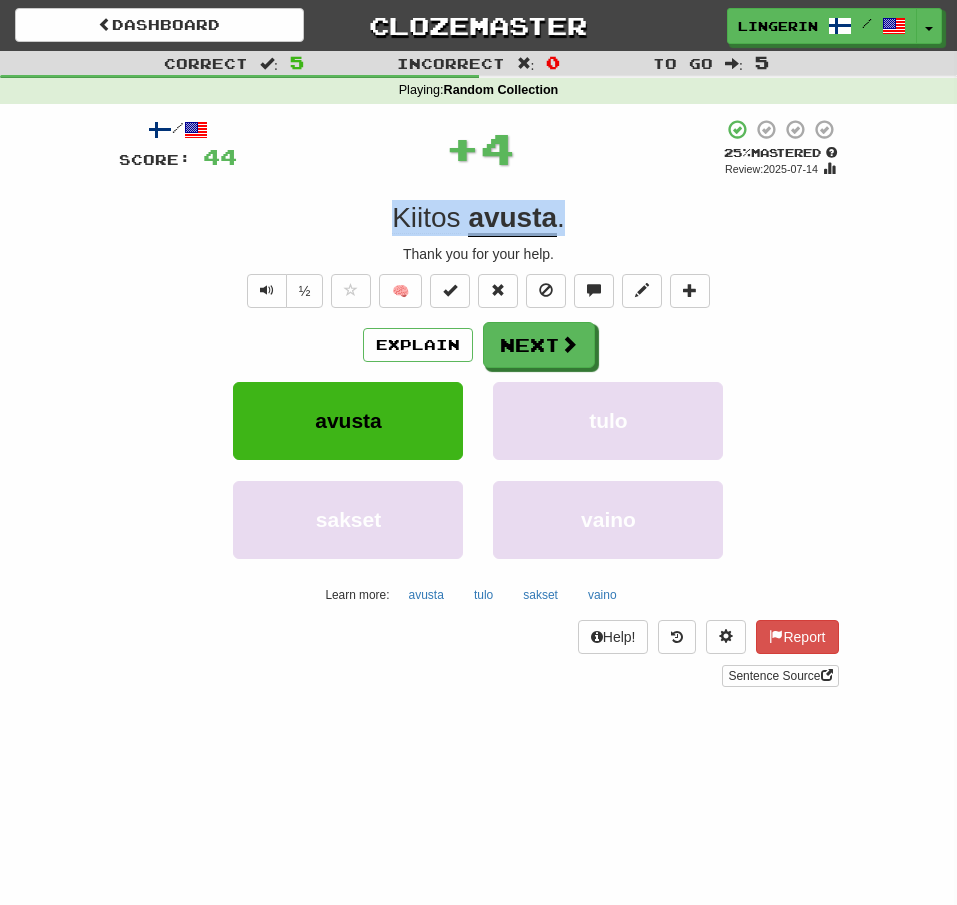 copy on "Kiitos   avusta ." 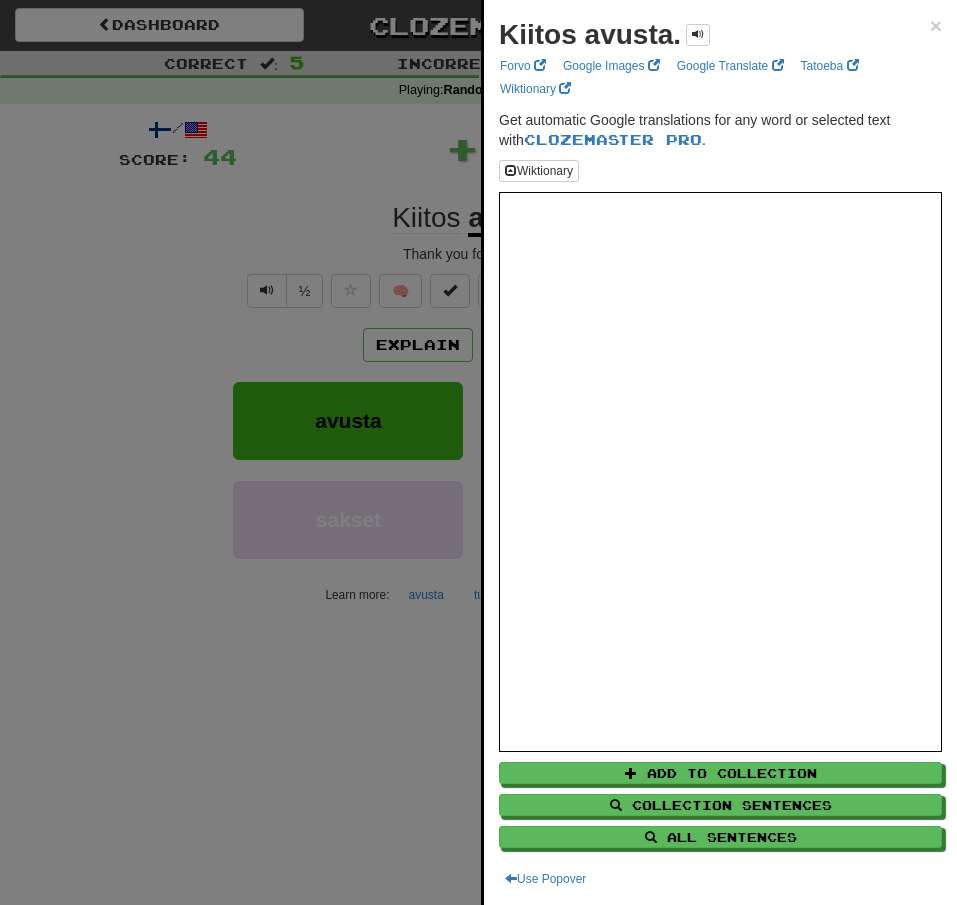 click at bounding box center (478, 452) 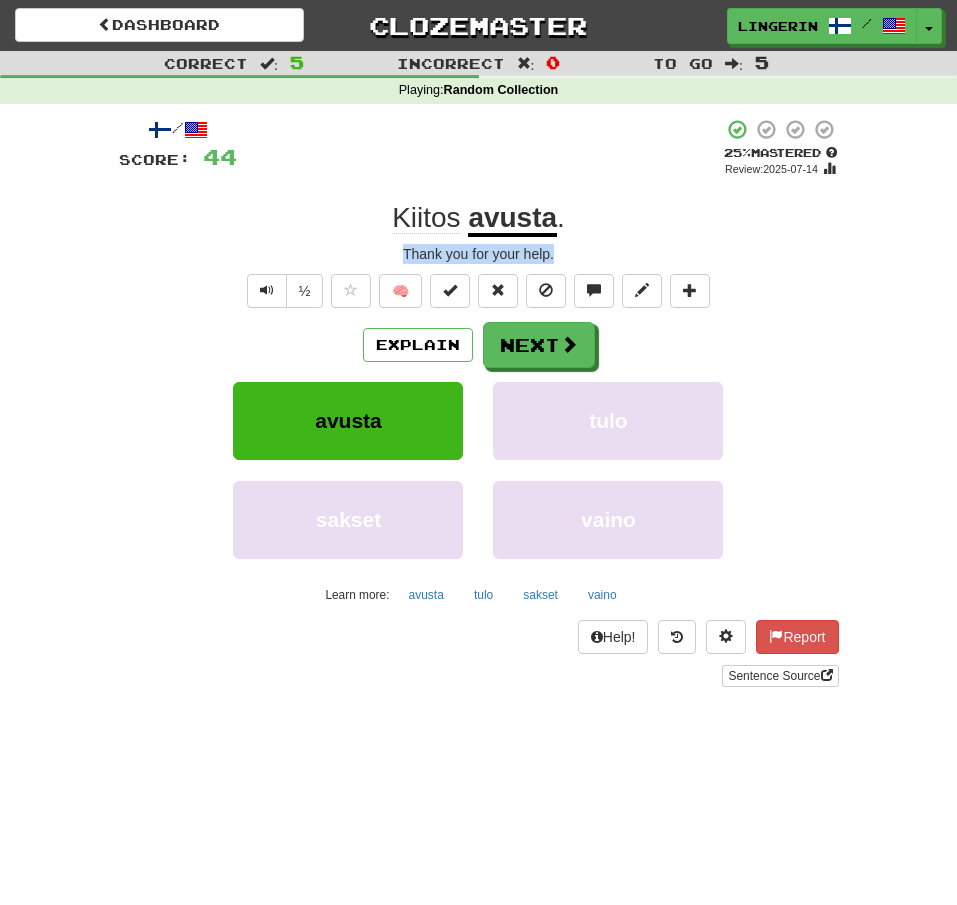 drag, startPoint x: 567, startPoint y: 255, endPoint x: 346, endPoint y: 261, distance: 221.08144 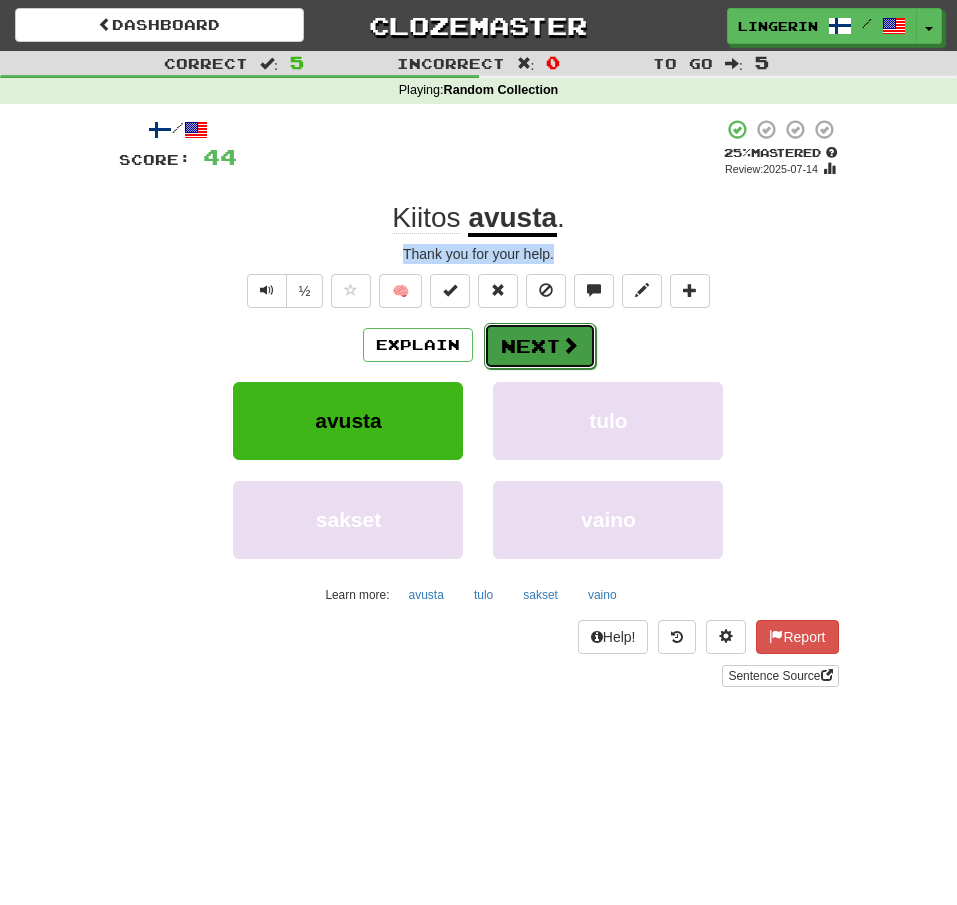 click on "Next" at bounding box center [540, 346] 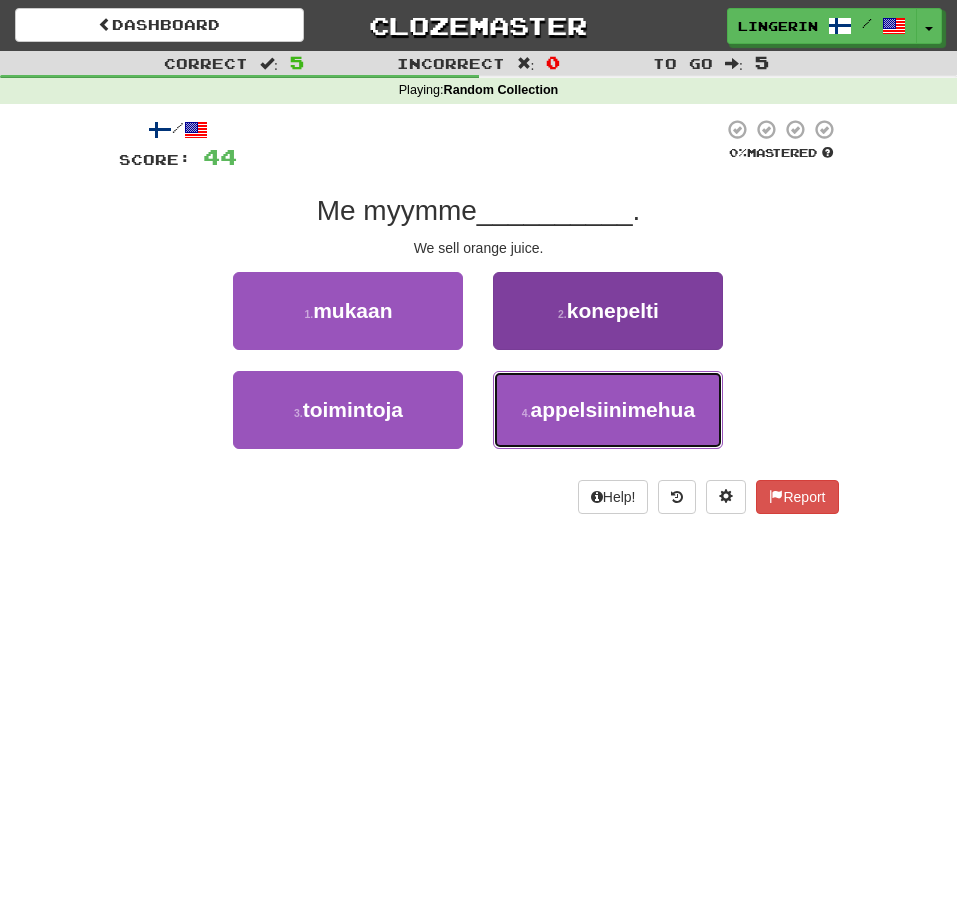 drag, startPoint x: 562, startPoint y: 415, endPoint x: 620, endPoint y: 415, distance: 58 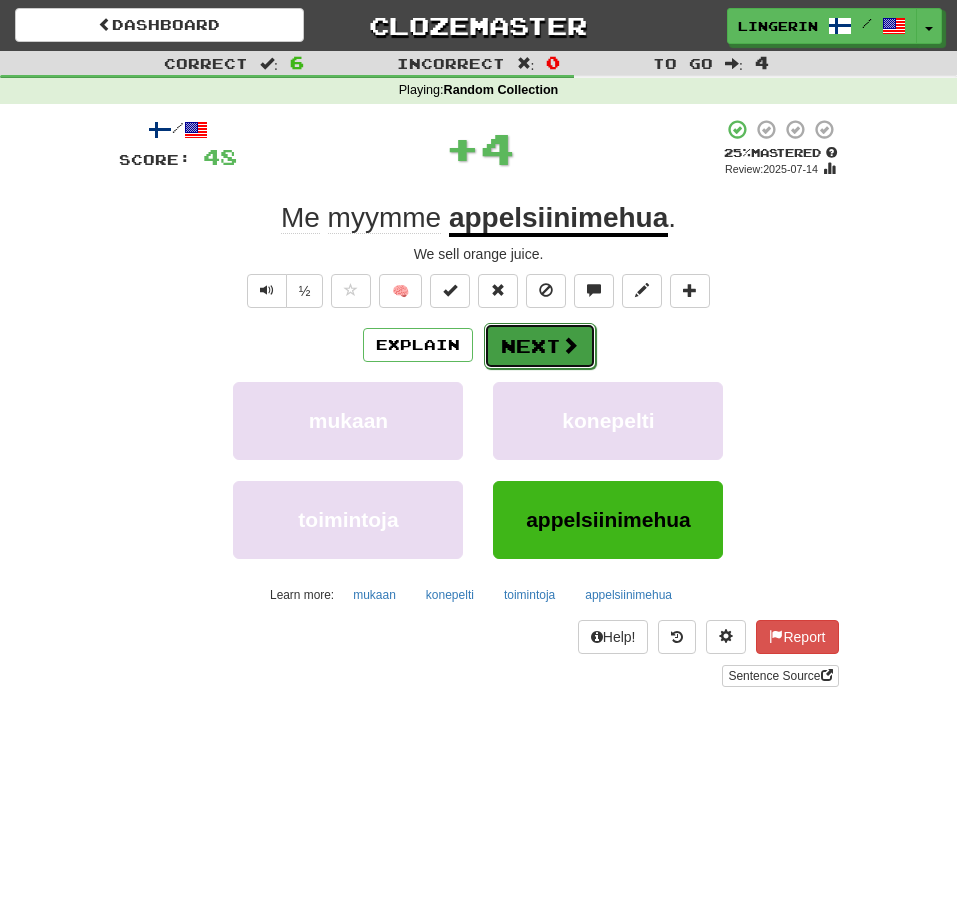 click at bounding box center (570, 345) 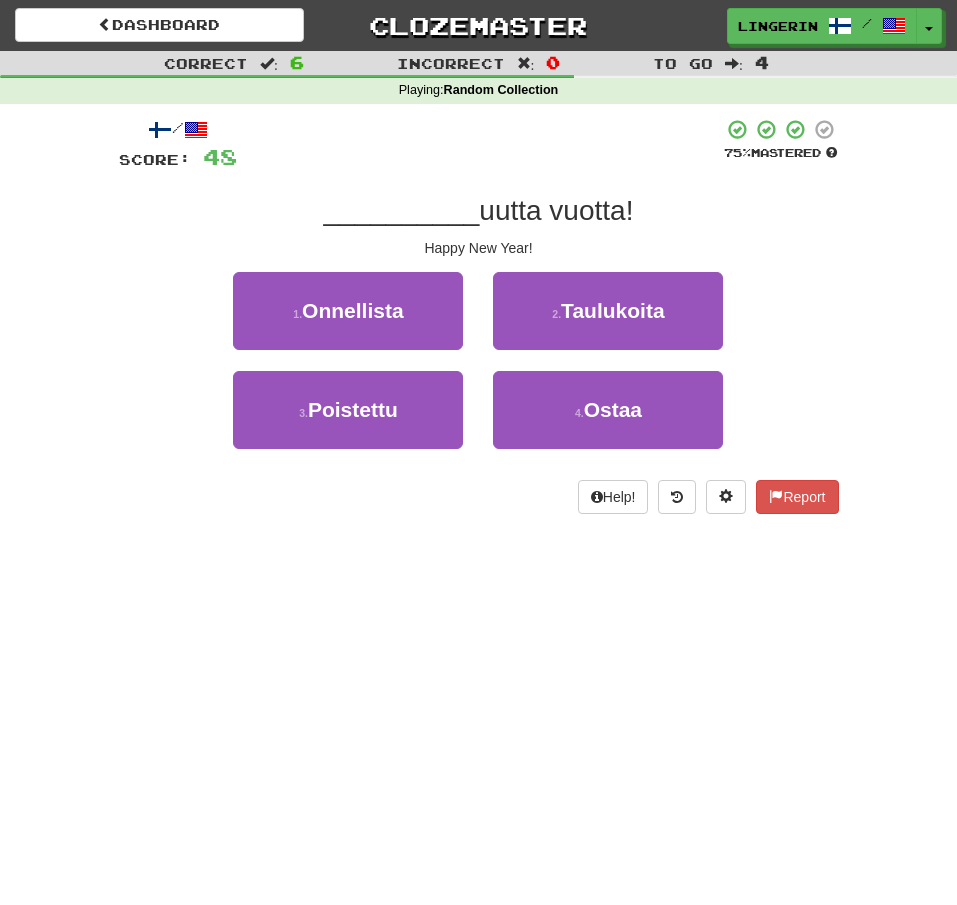 click on "Correct   :   6 Incorrect   :   0 To go   :   4 Playing :  Random Collection  /  Score:   48 75 %  Mastered __________  uutta vuotta! Happy New Year! 1 .  Onnellista 2 .  Taulukoita 3 .  Poistettu 4 .  Ostaa  Help!  Report" at bounding box center (478, 296) 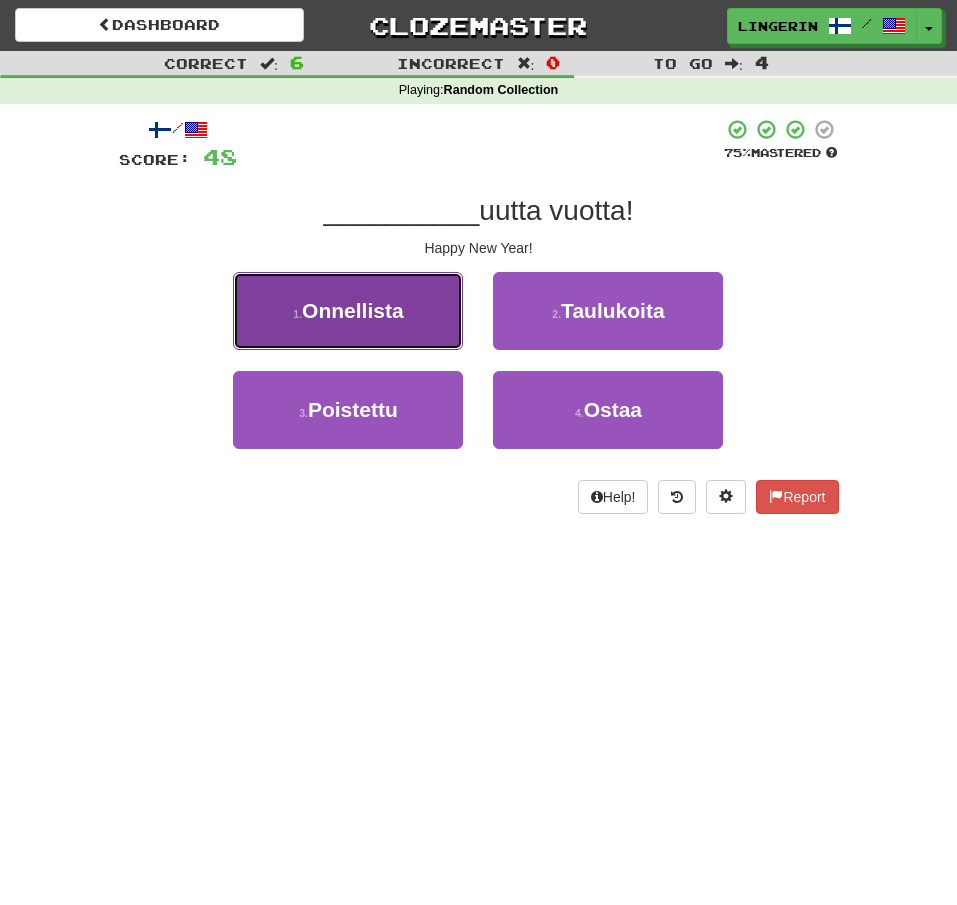 click on "1 .  Onnellista" at bounding box center [348, 311] 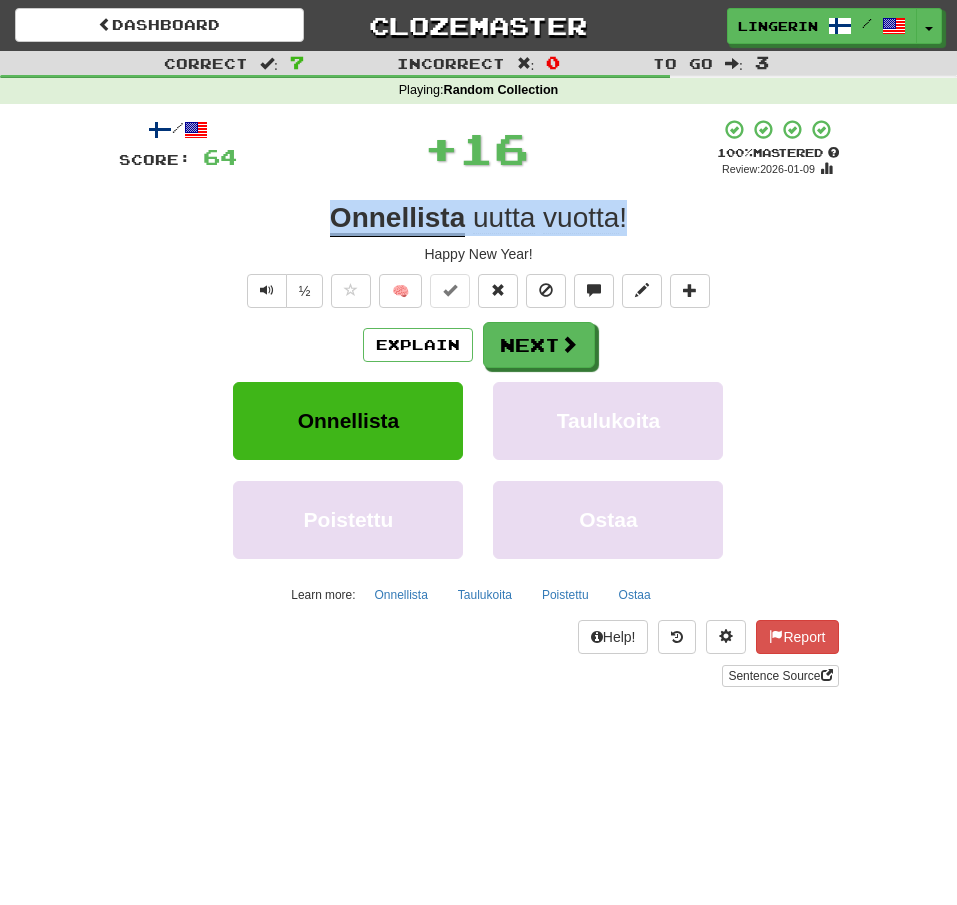 drag, startPoint x: 616, startPoint y: 218, endPoint x: 276, endPoint y: 203, distance: 340.33072 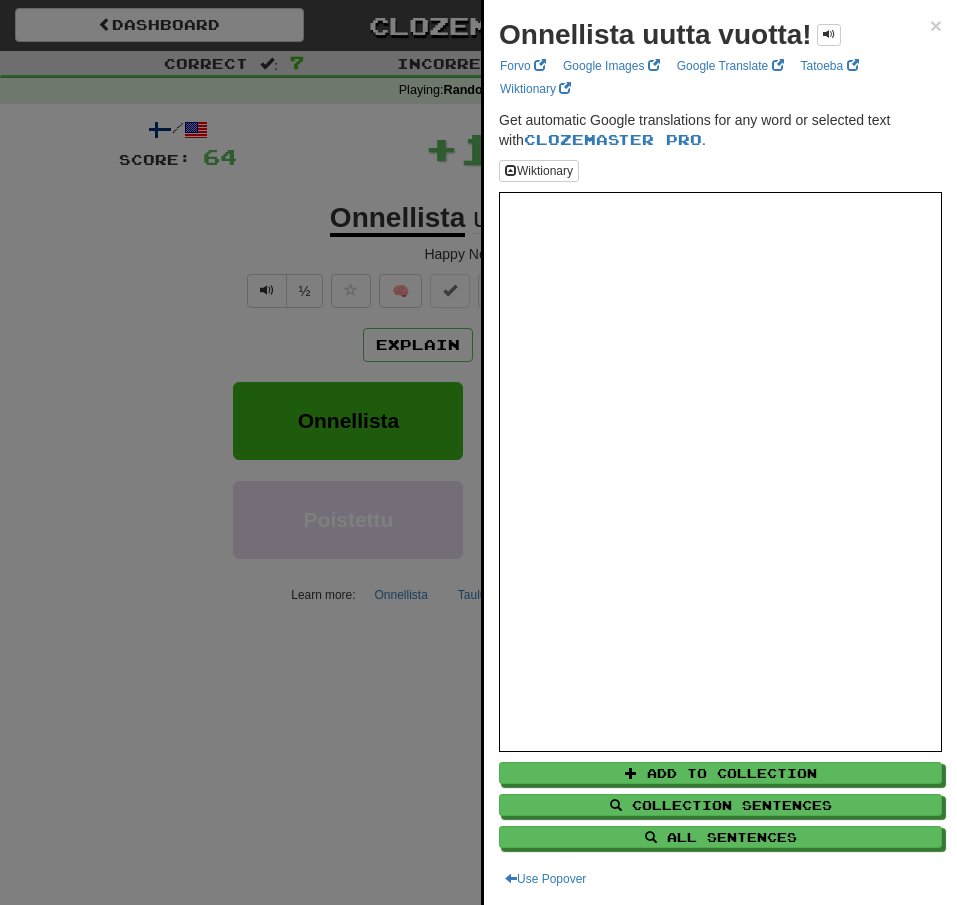 click at bounding box center [478, 452] 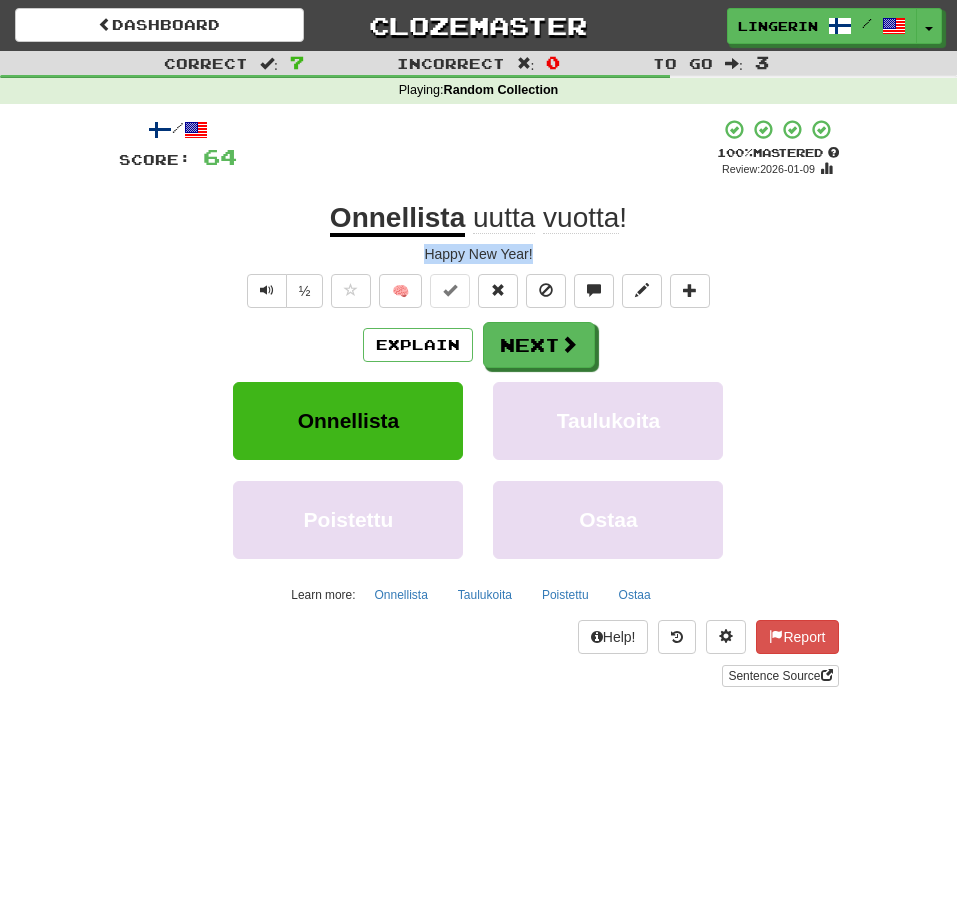 drag, startPoint x: 553, startPoint y: 252, endPoint x: 387, endPoint y: 268, distance: 166.7693 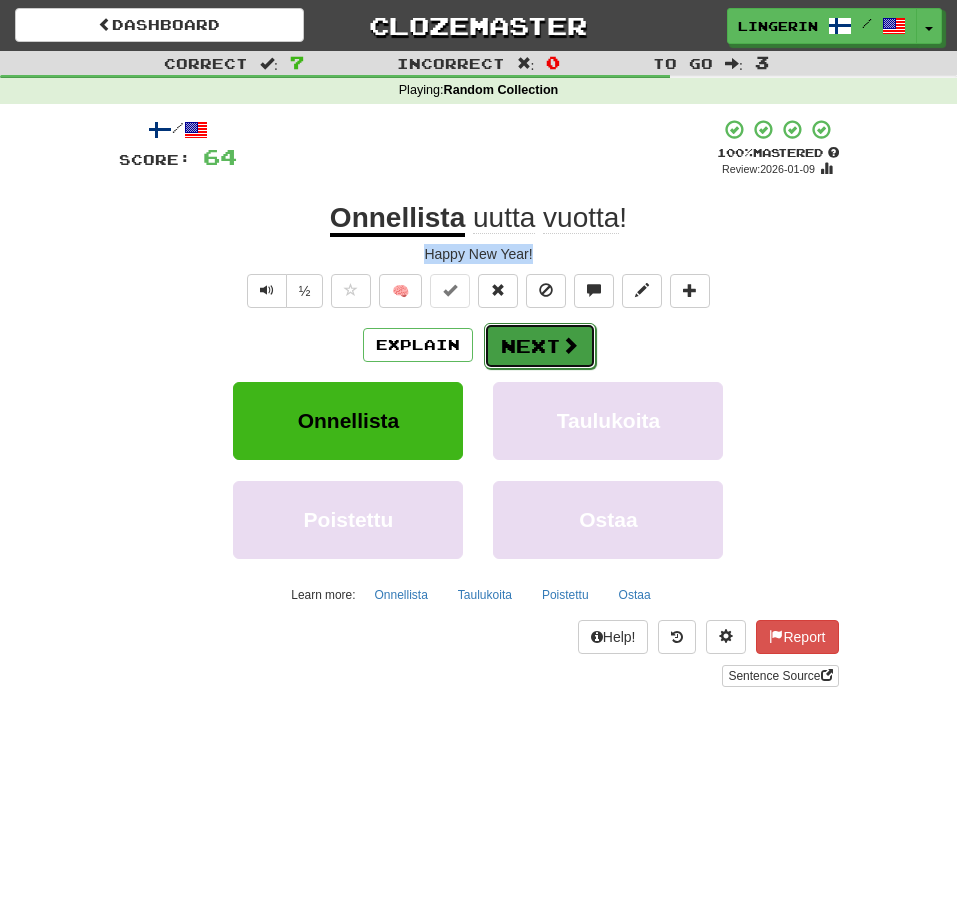 click at bounding box center [570, 345] 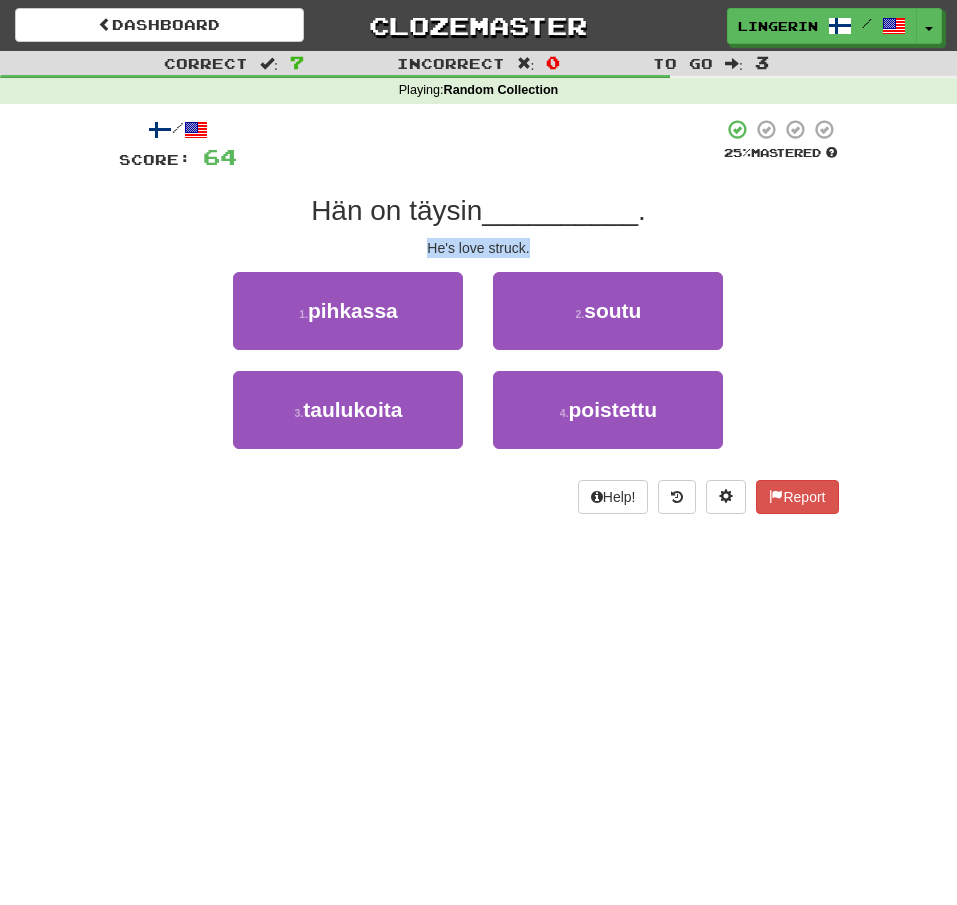 drag, startPoint x: 539, startPoint y: 247, endPoint x: 415, endPoint y: 250, distance: 124.036285 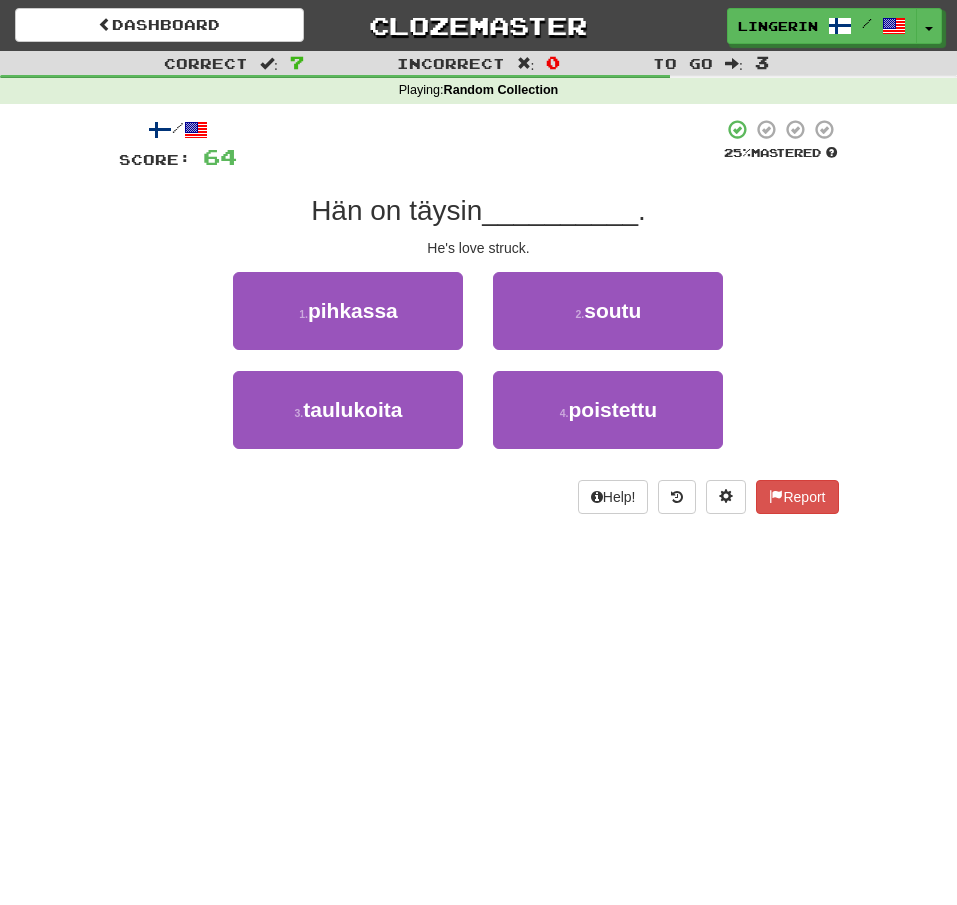 click on "He's love struck." at bounding box center [479, 248] 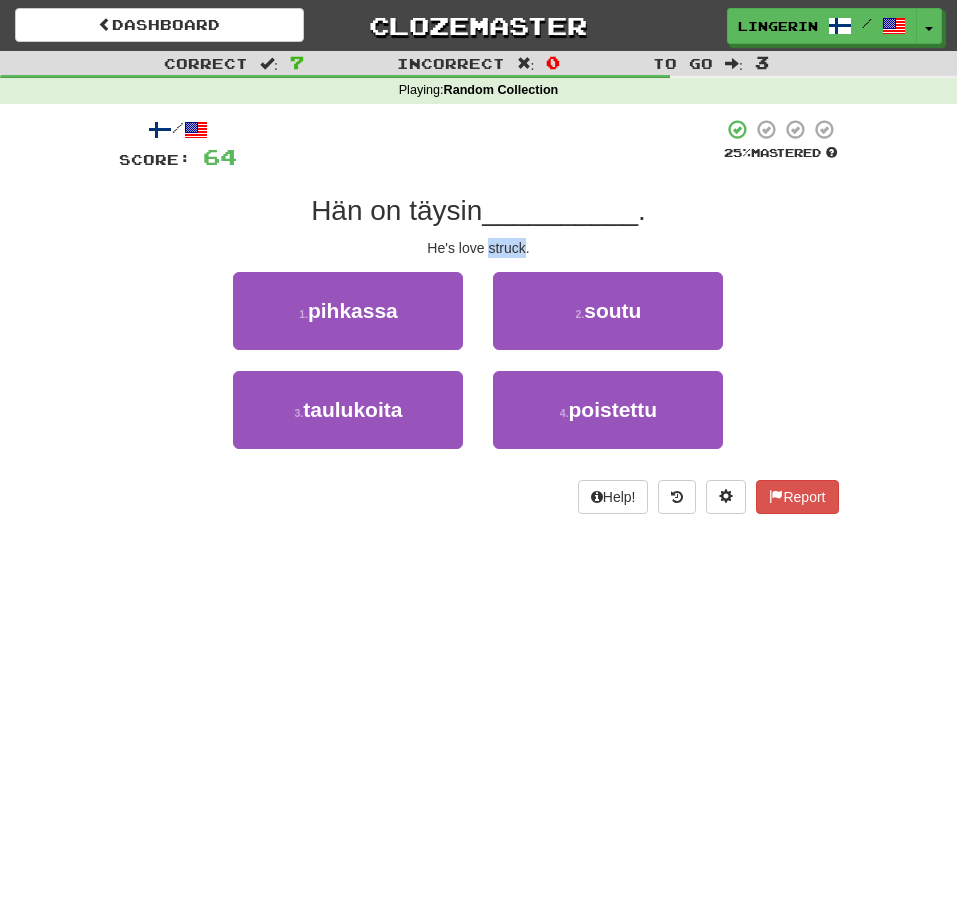 click on "He's love struck." at bounding box center (479, 248) 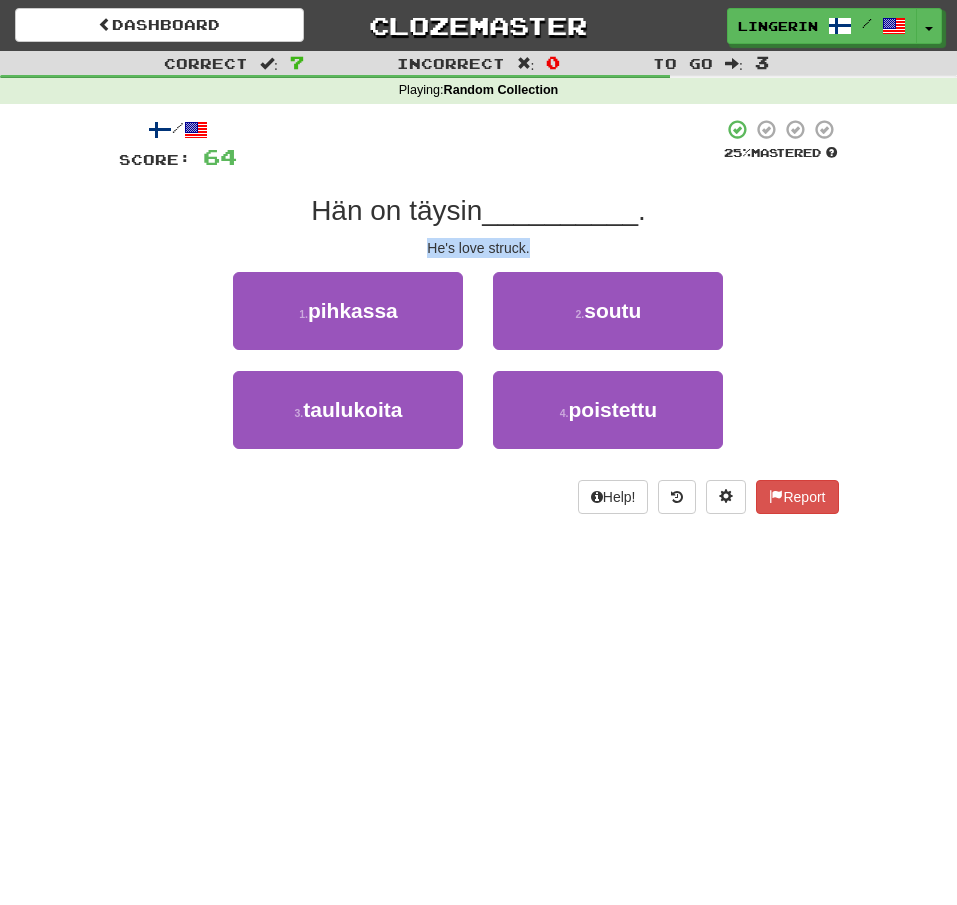 drag, startPoint x: 395, startPoint y: 254, endPoint x: 407, endPoint y: 252, distance: 12.165525 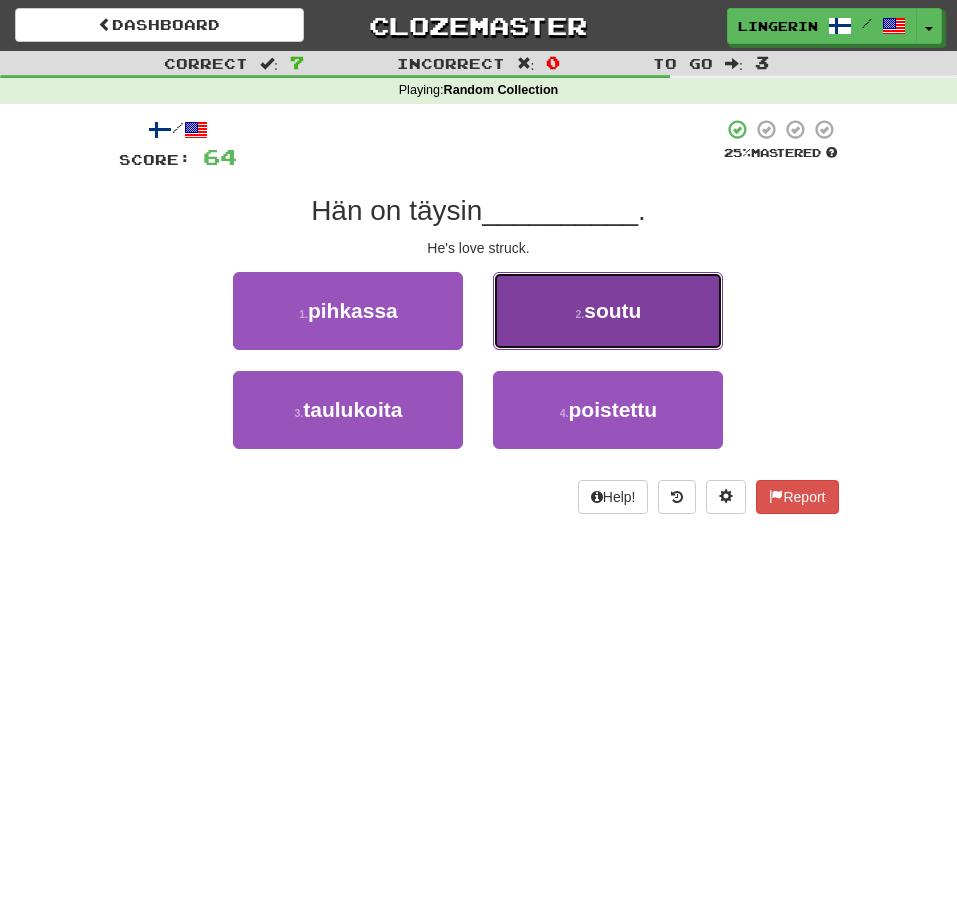 click on "2 .  soutu" at bounding box center (608, 311) 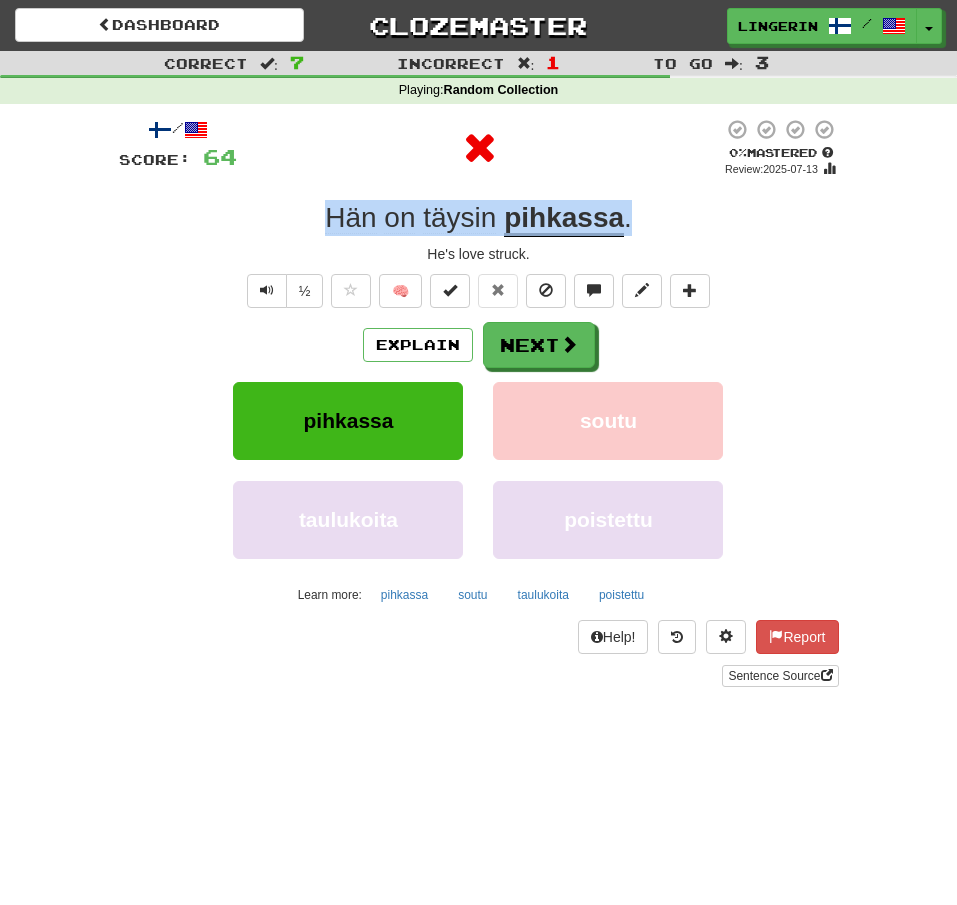 drag, startPoint x: 644, startPoint y: 220, endPoint x: 287, endPoint y: 223, distance: 357.0126 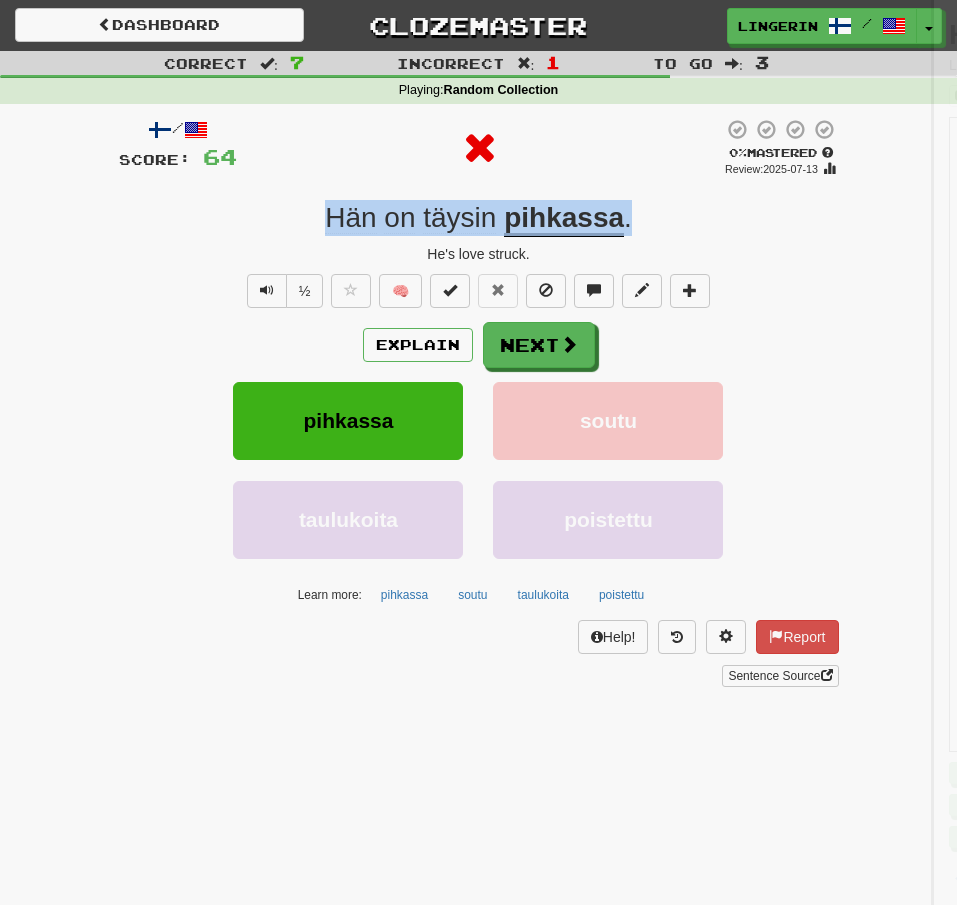 copy on "Hän   on   täysin   pihkassa ." 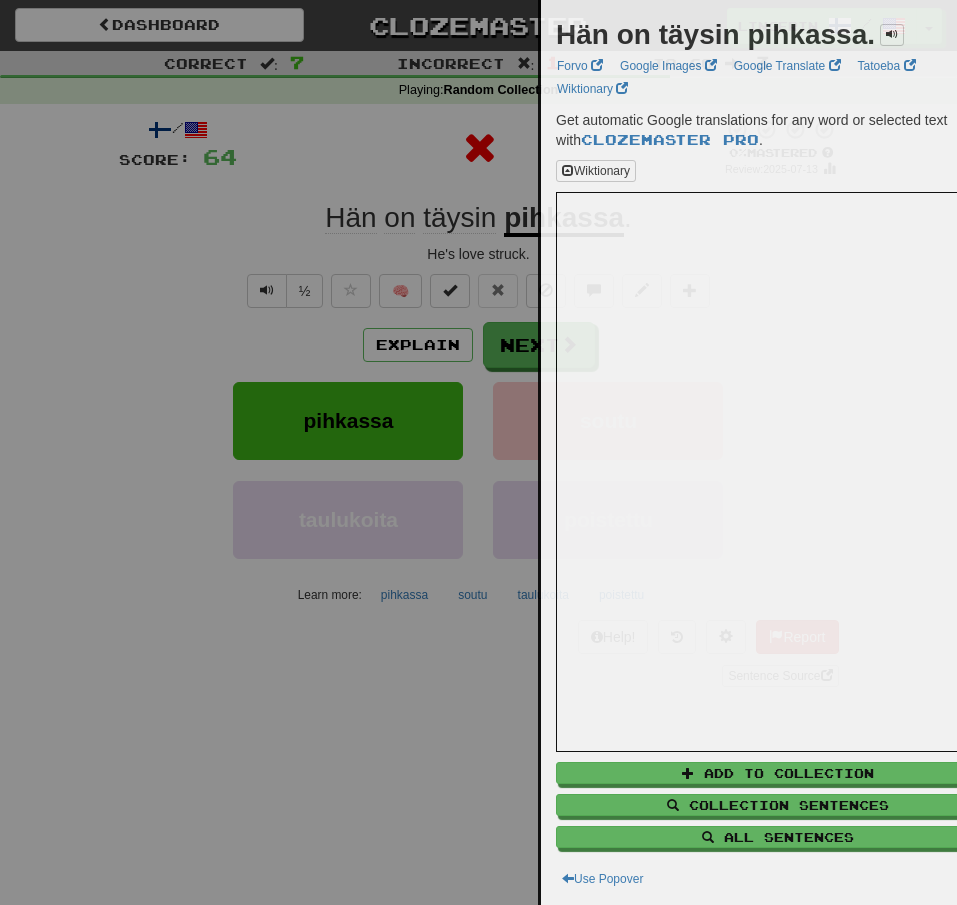 click at bounding box center (478, 452) 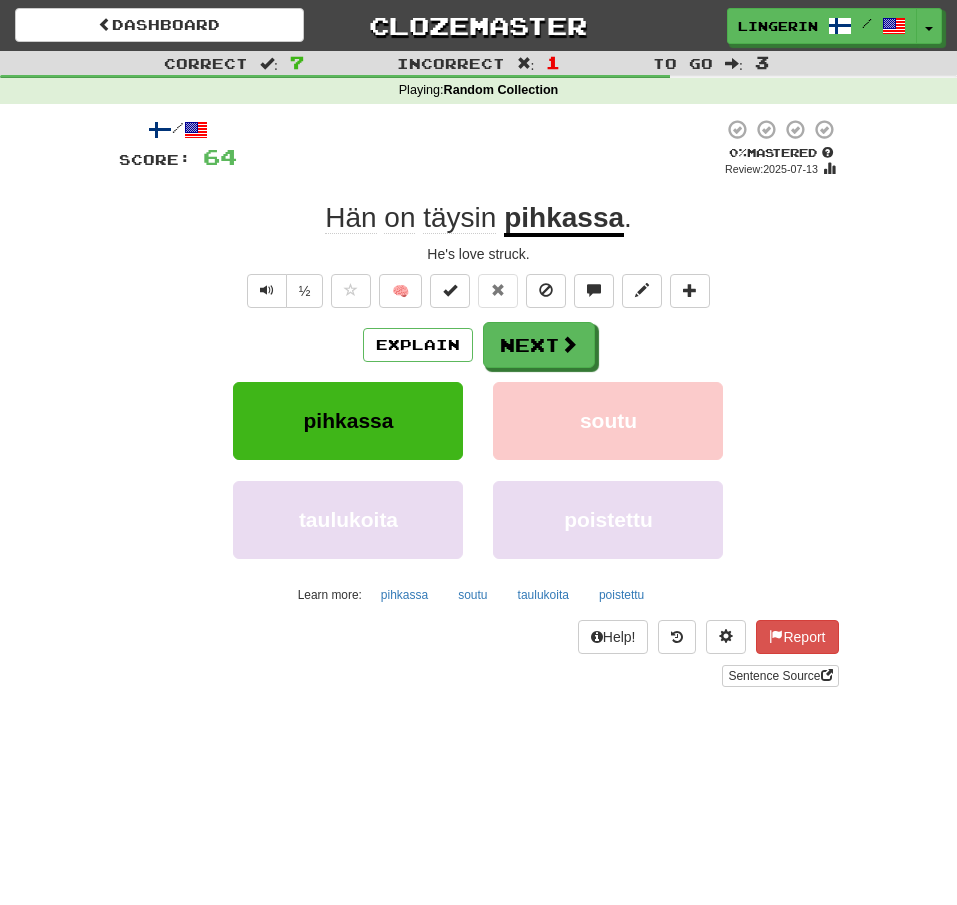 click on "Dashboard
Clozemaster
[USERNAME]
/
Toggle Dropdown
Dashboard
Leaderboard
Activity Feed
Notifications
Profile
Discussions
Suomi
/
English
Streak:
11
Review:
992
Points Today: 68
Languages
Account
Logout
[USERNAME]
/
Toggle Dropdown
Dashboard
Leaderboard
Activity Feed
Notifications
Profile
Discussions
Suomi
/
English
Streak:
11
Review:
992
Points Today: 68
Languages
Account
Logout
clozemaster
Correct   :   7 Incorrect   :   0 To go   :   3 Playing :  Random Collection  /  Score:   64 25 %  Mastered Review:  2025-07-13 Hän   on   täysin   pihkassa . He's love struck. ½ 🧠 Explain Next pihkassa soutu soutu" at bounding box center (478, 452) 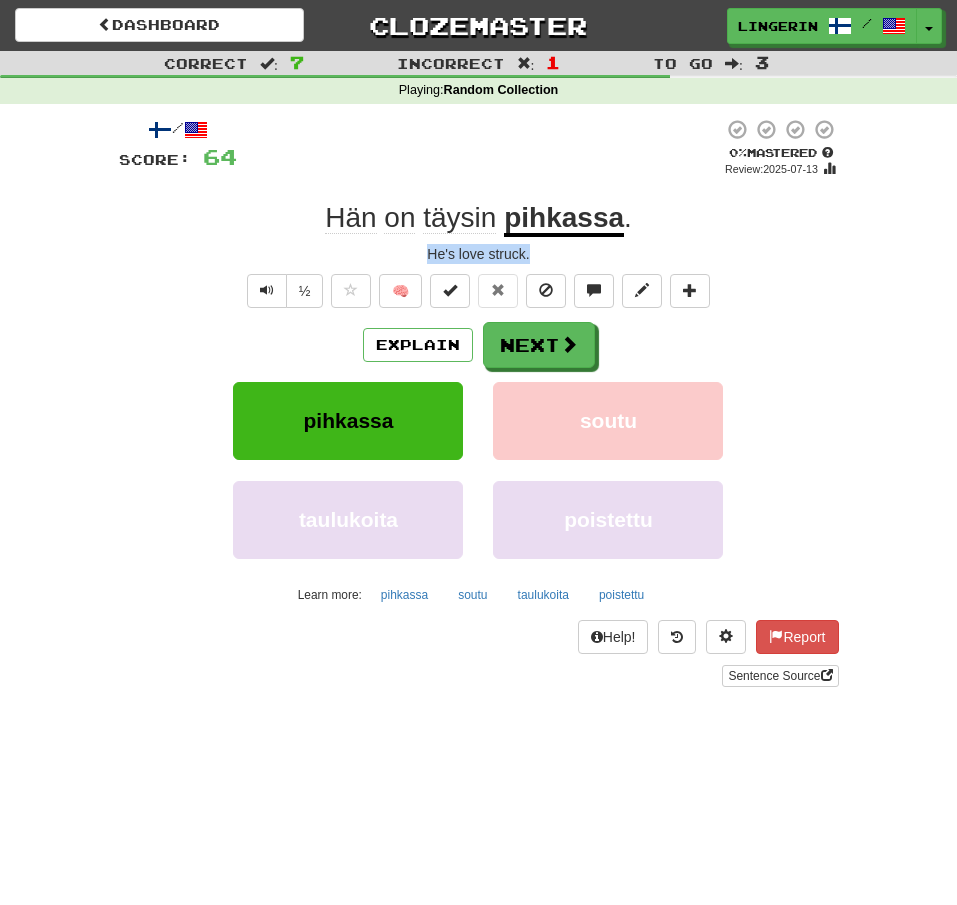 drag, startPoint x: 542, startPoint y: 258, endPoint x: 396, endPoint y: 257, distance: 146.00342 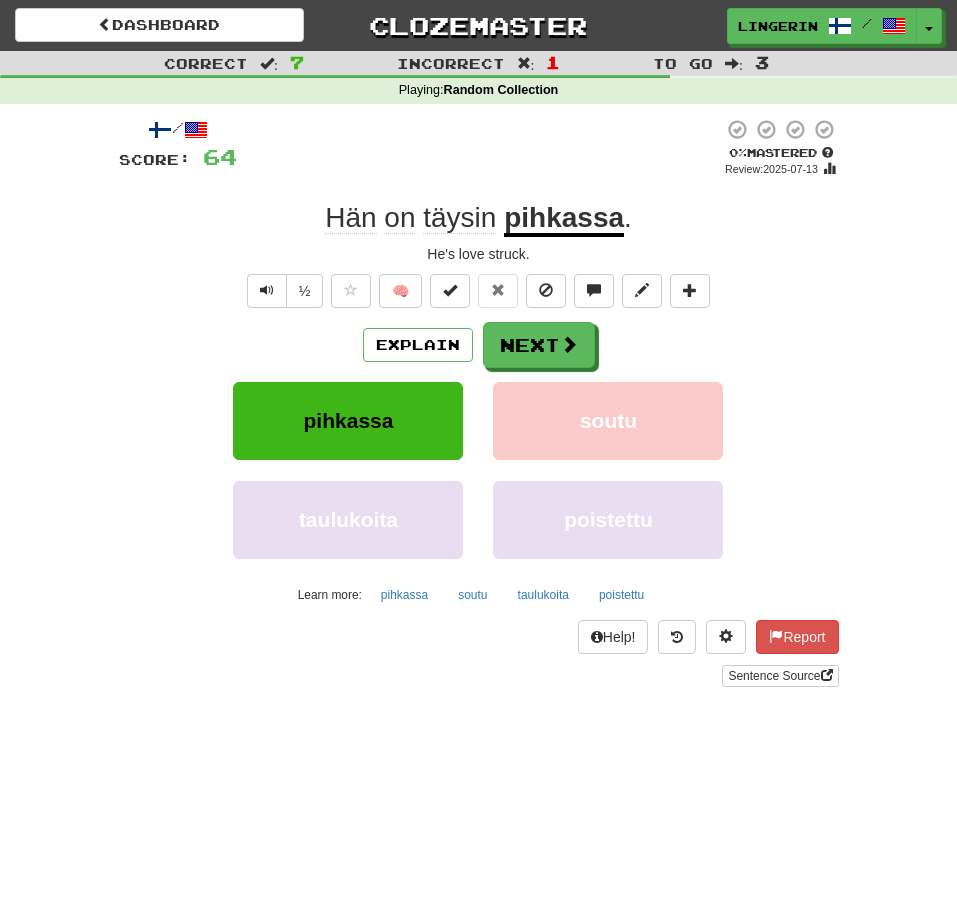 click on "He's love struck." at bounding box center [479, 254] 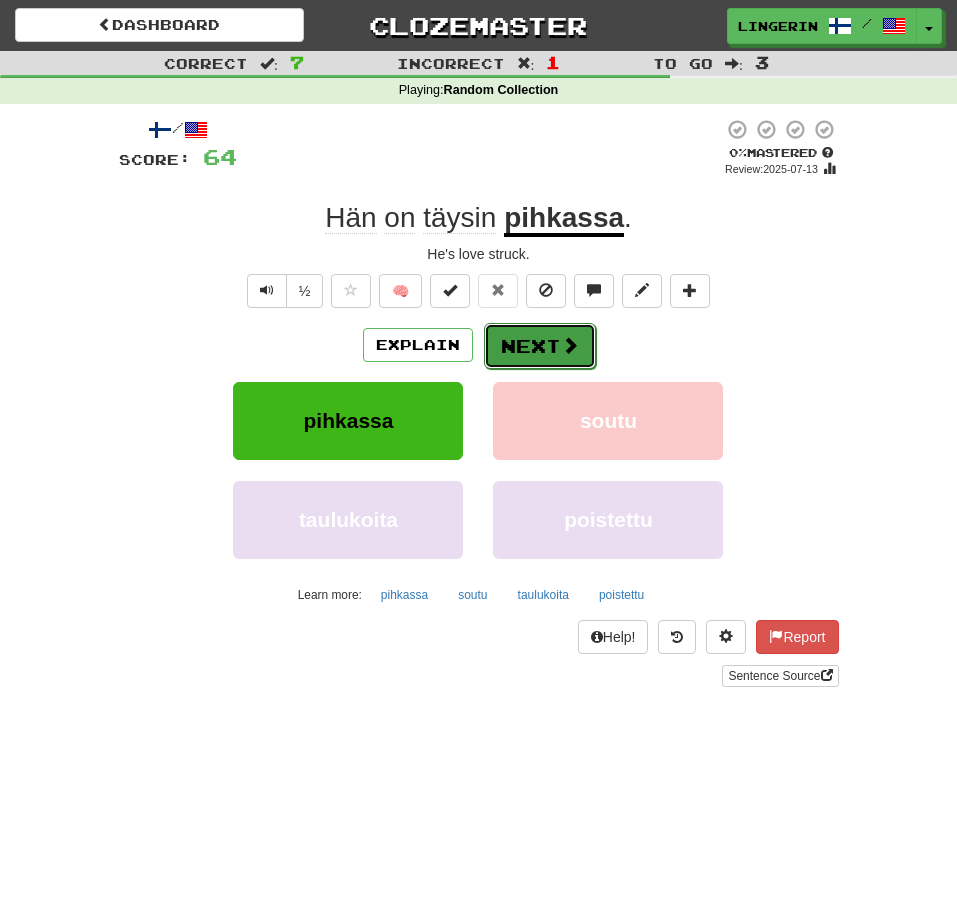 click at bounding box center (570, 345) 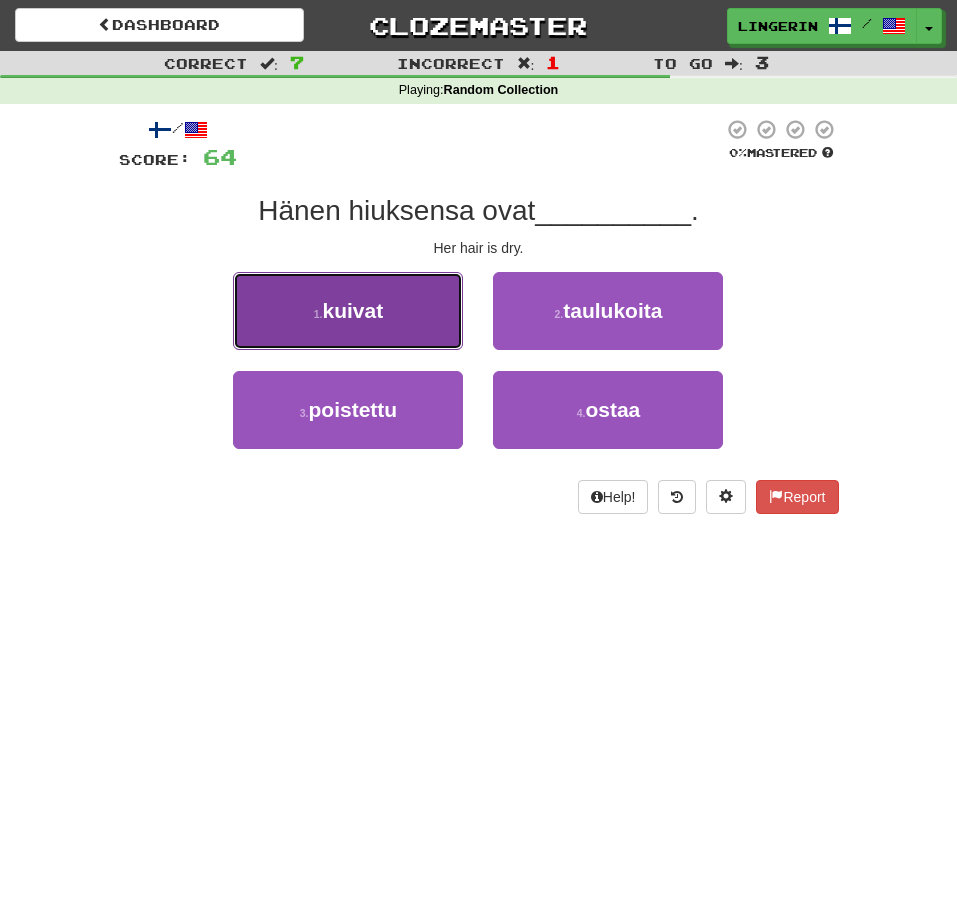 click on "1 .  kuivat" at bounding box center (348, 311) 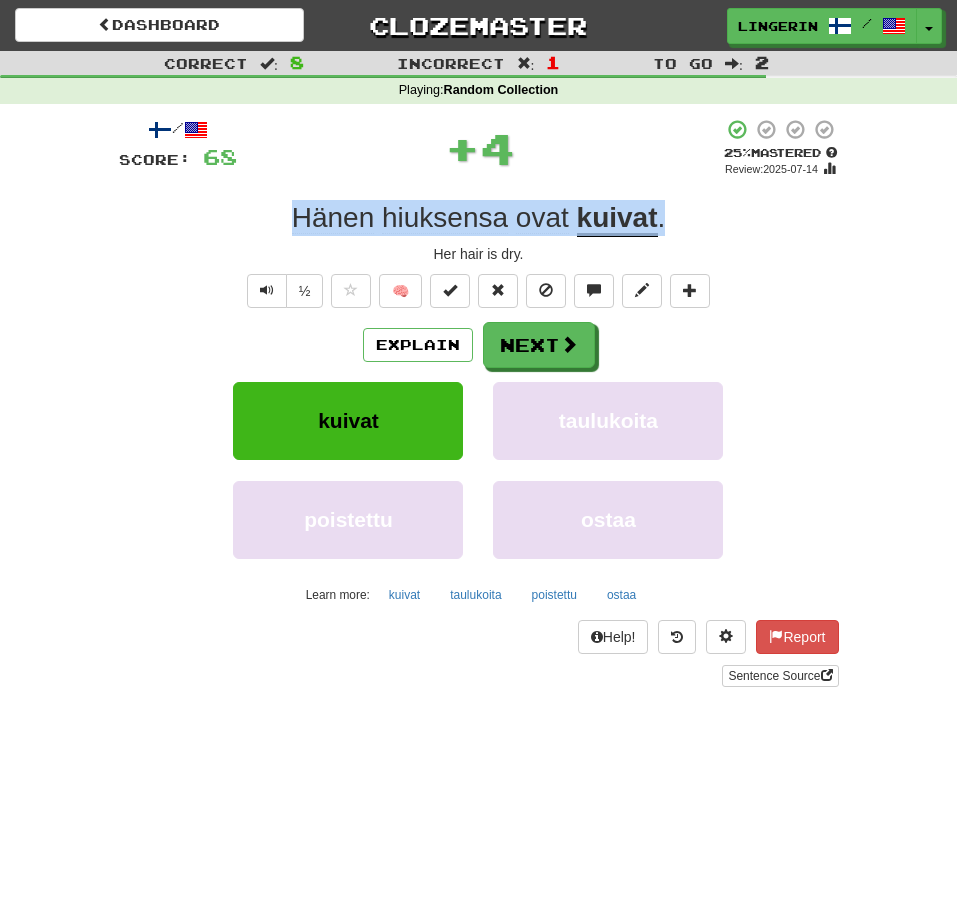 drag, startPoint x: 679, startPoint y: 214, endPoint x: 240, endPoint y: 223, distance: 439.09225 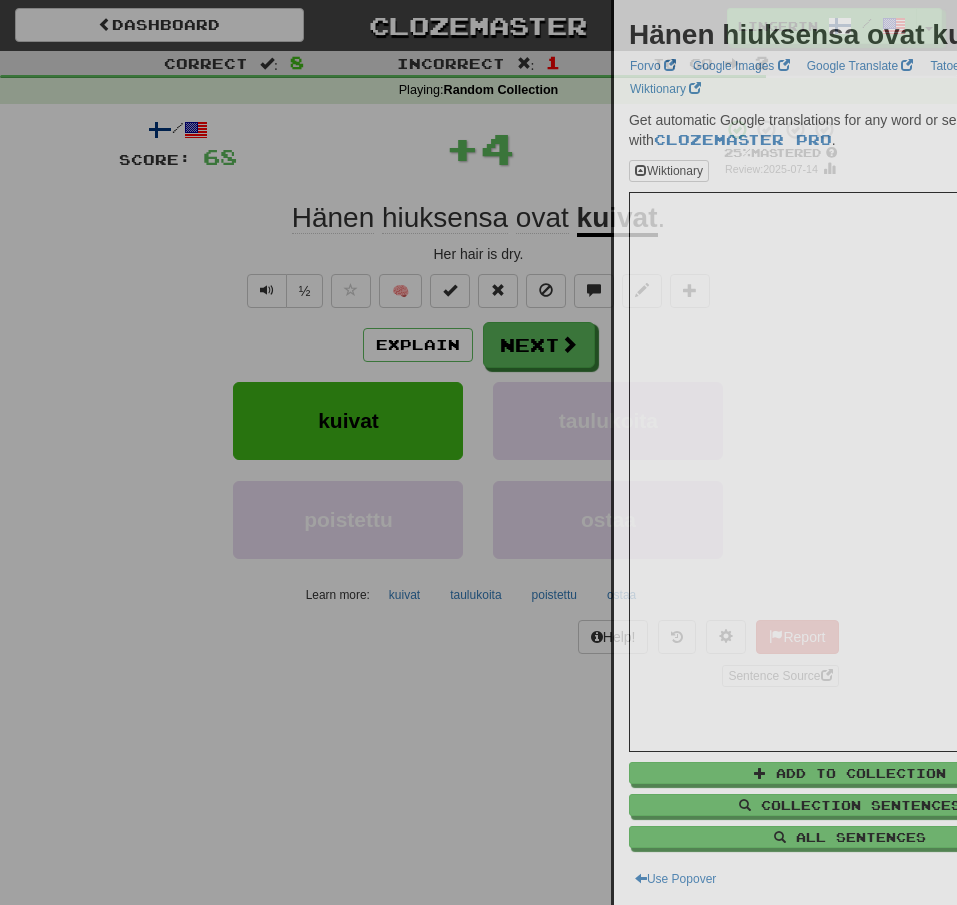 click at bounding box center (478, 452) 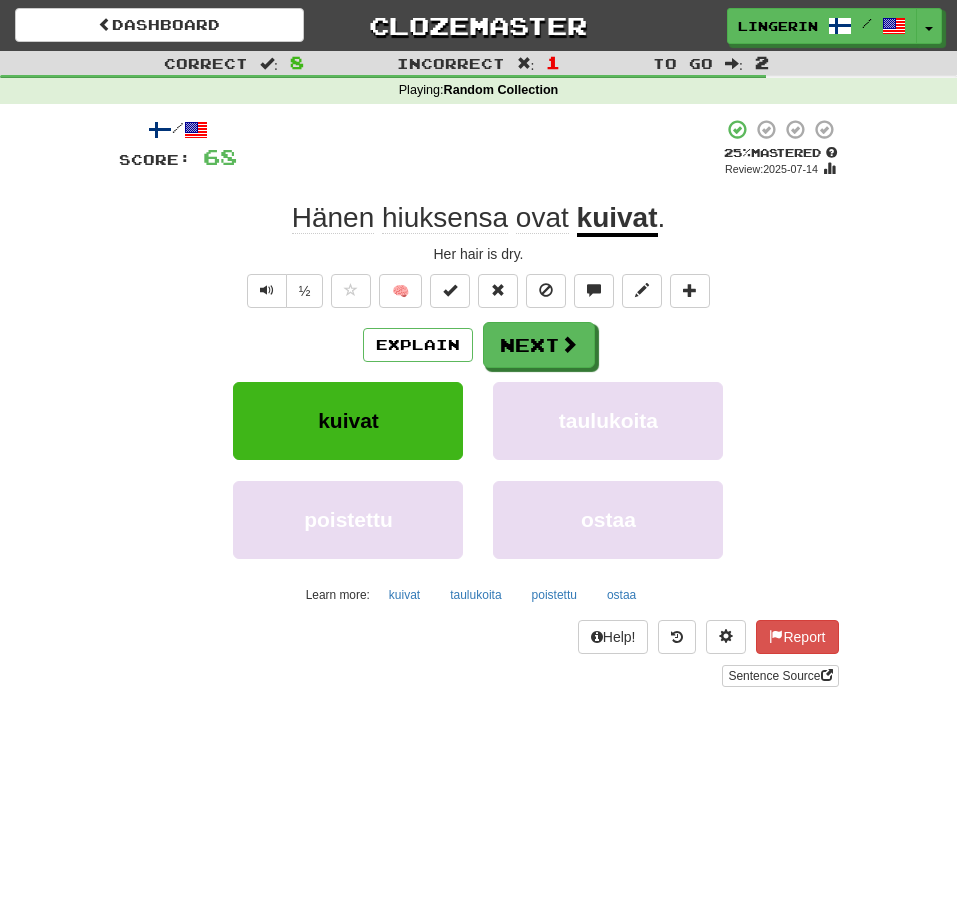 click on "Explain Next" at bounding box center (479, 345) 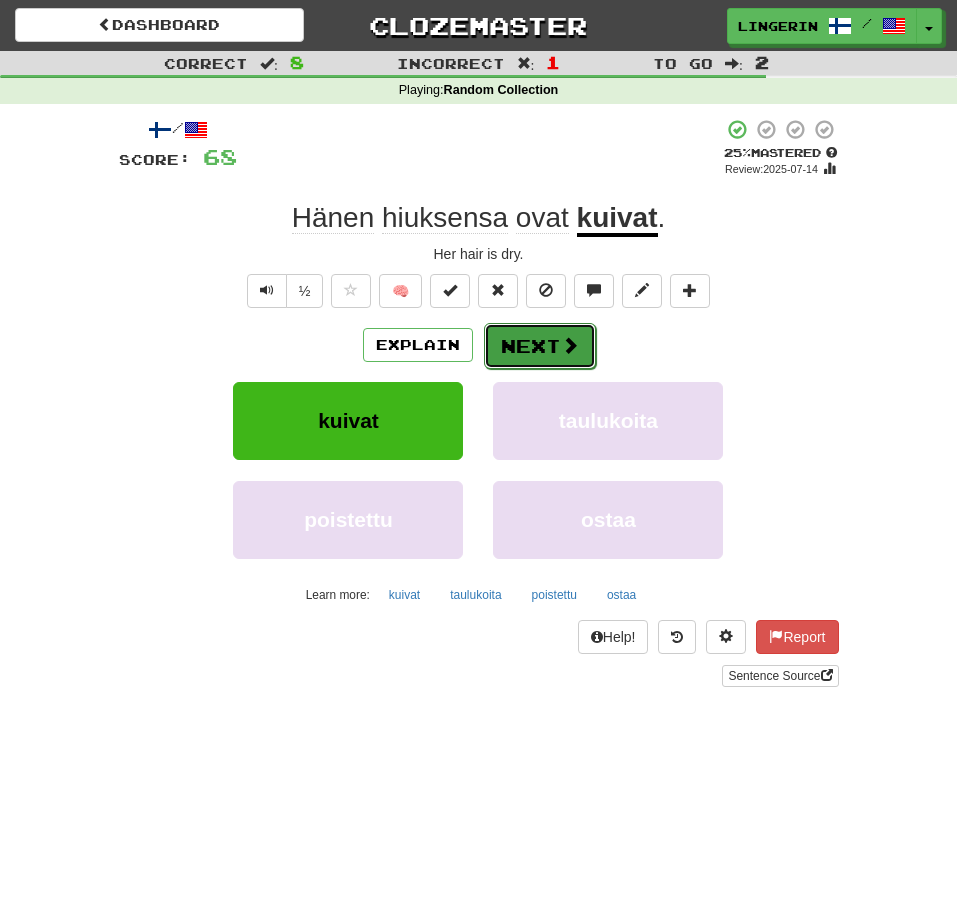 click on "Next" at bounding box center (540, 346) 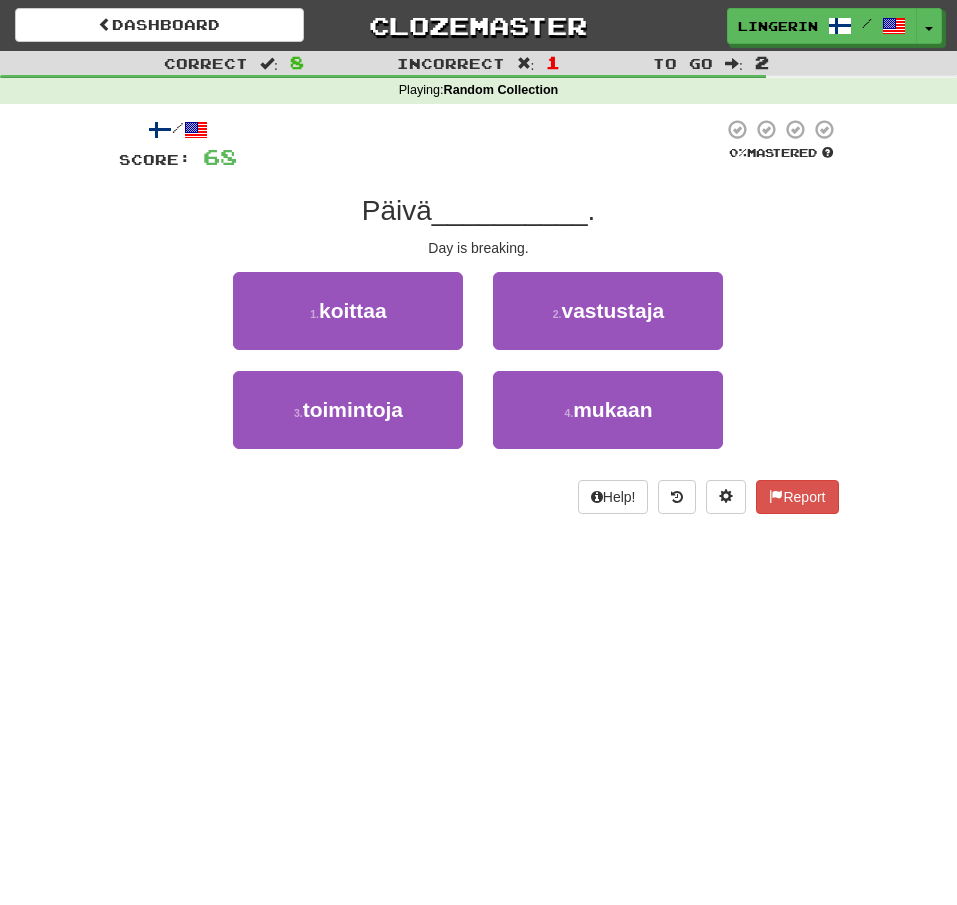 click on "Päivä  __________ ." at bounding box center (479, 211) 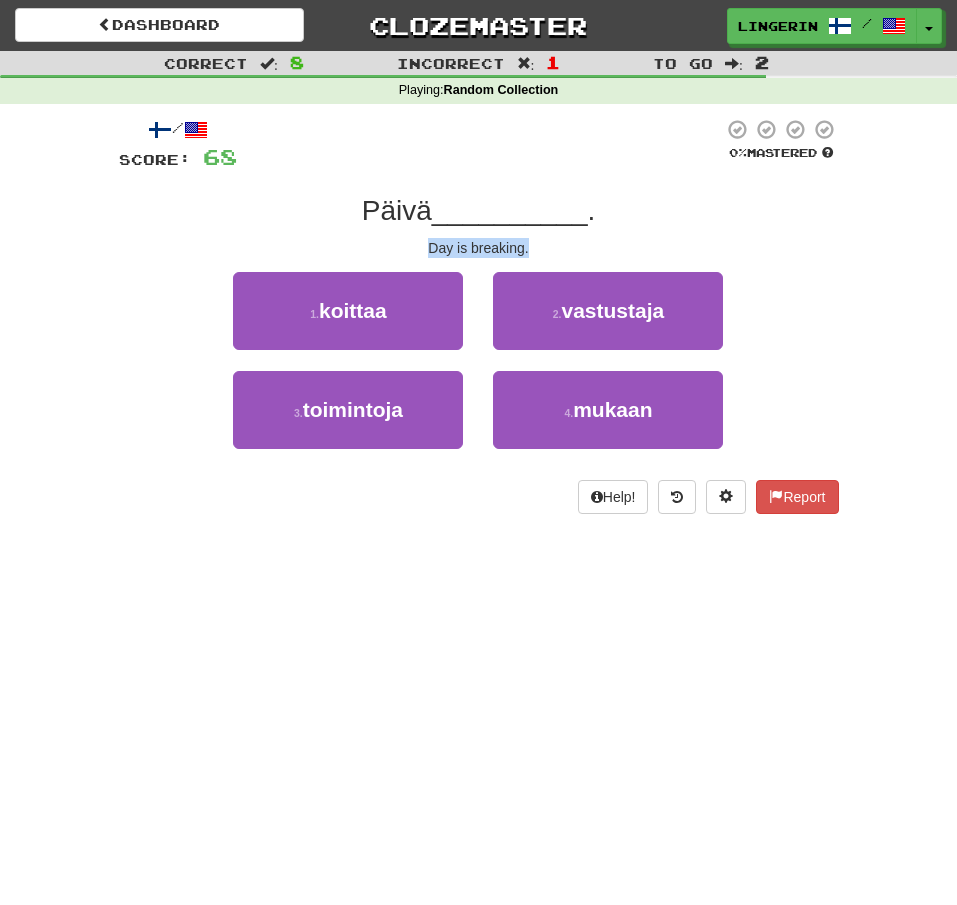 drag, startPoint x: 534, startPoint y: 251, endPoint x: 402, endPoint y: 252, distance: 132.00378 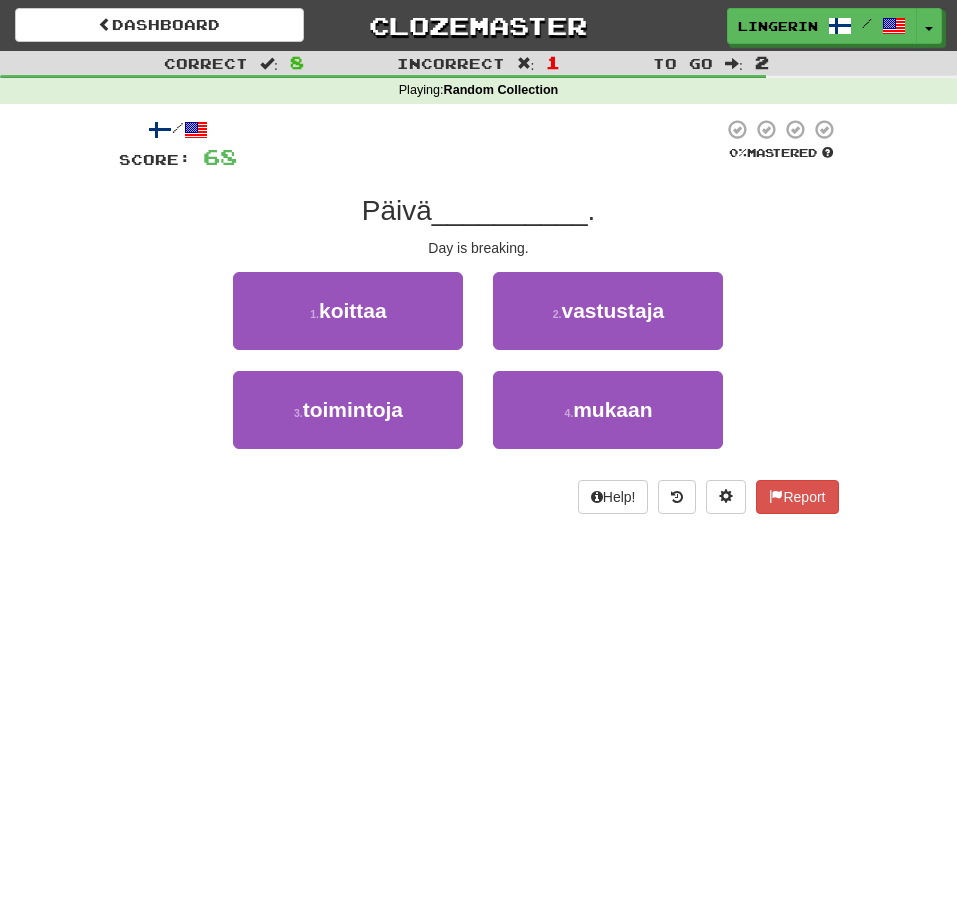 click on "Päivä  __________ ." at bounding box center [479, 211] 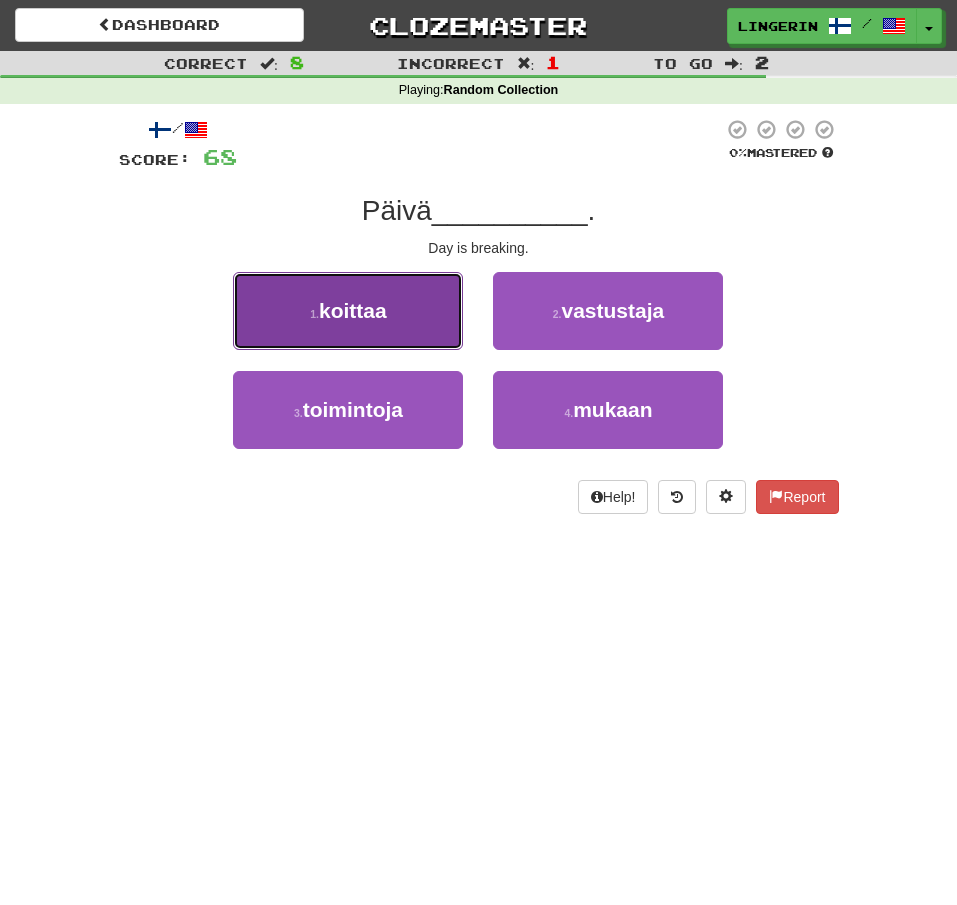 click on "1 .  koittaa" at bounding box center [348, 311] 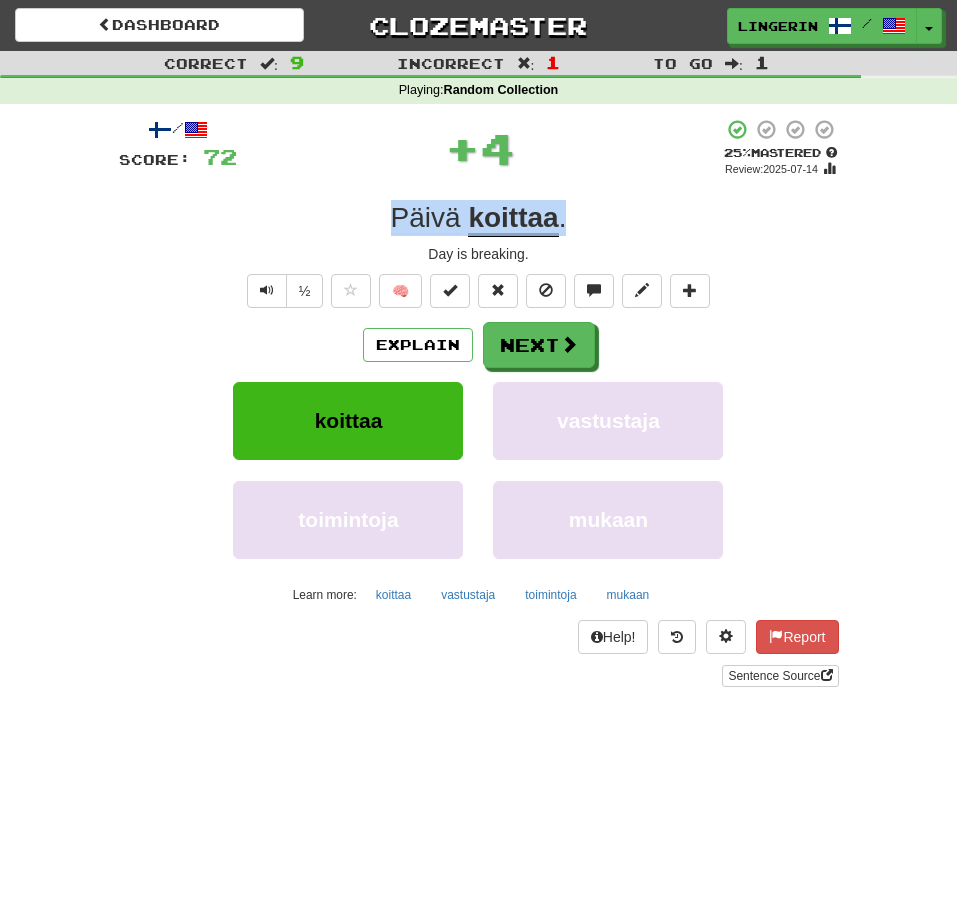drag, startPoint x: 575, startPoint y: 210, endPoint x: 270, endPoint y: 215, distance: 305.041 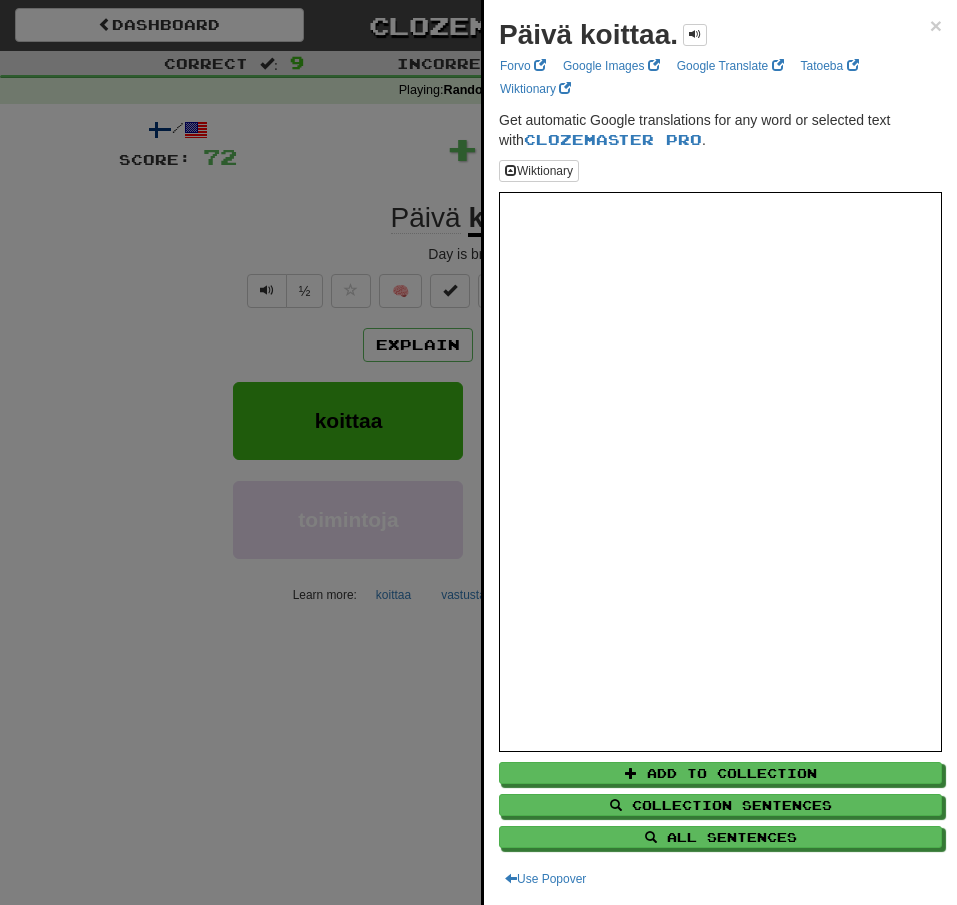 drag, startPoint x: 220, startPoint y: 217, endPoint x: 326, endPoint y: 225, distance: 106.30146 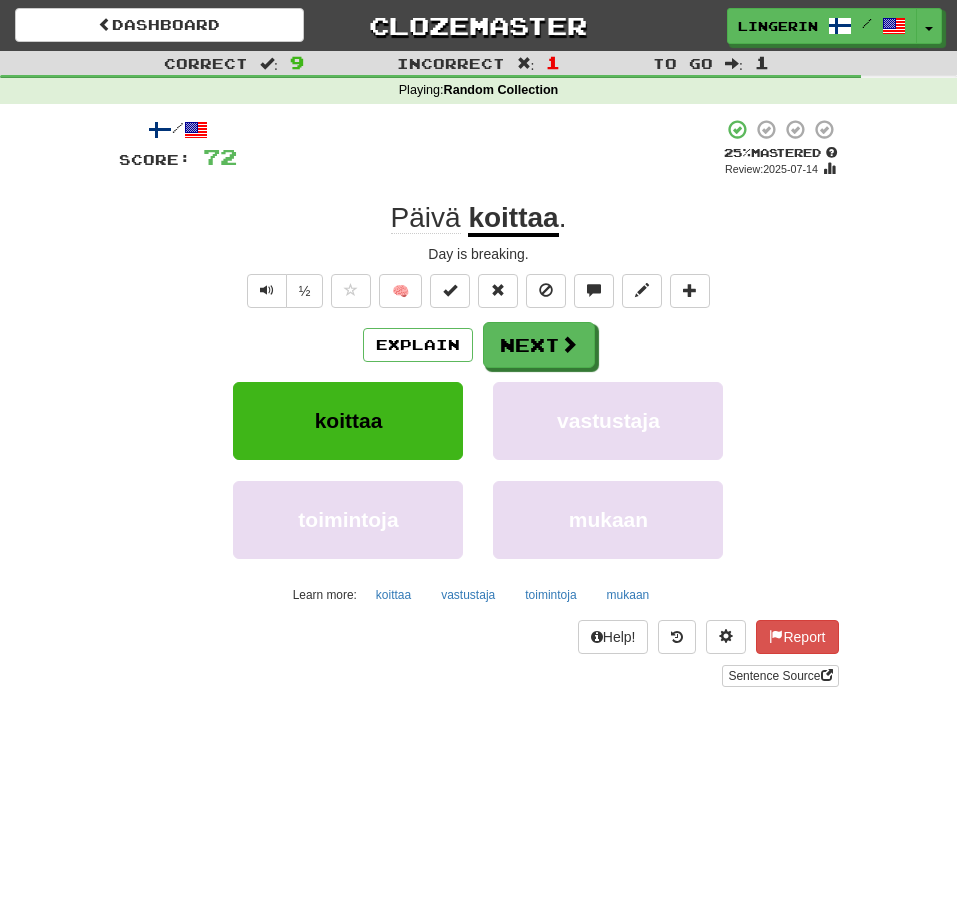 click on "/  Score:   72 + 4 25 %  Mastered Review:  2025-07-14 Päivä   koittaa . Day is breaking. ½ 🧠 Explain Next koittaa vastustaja toimintoja mukaan Learn more: koittaa vastustaja toimintoja mukaan  Help!  Report Sentence Source" at bounding box center [479, 409] 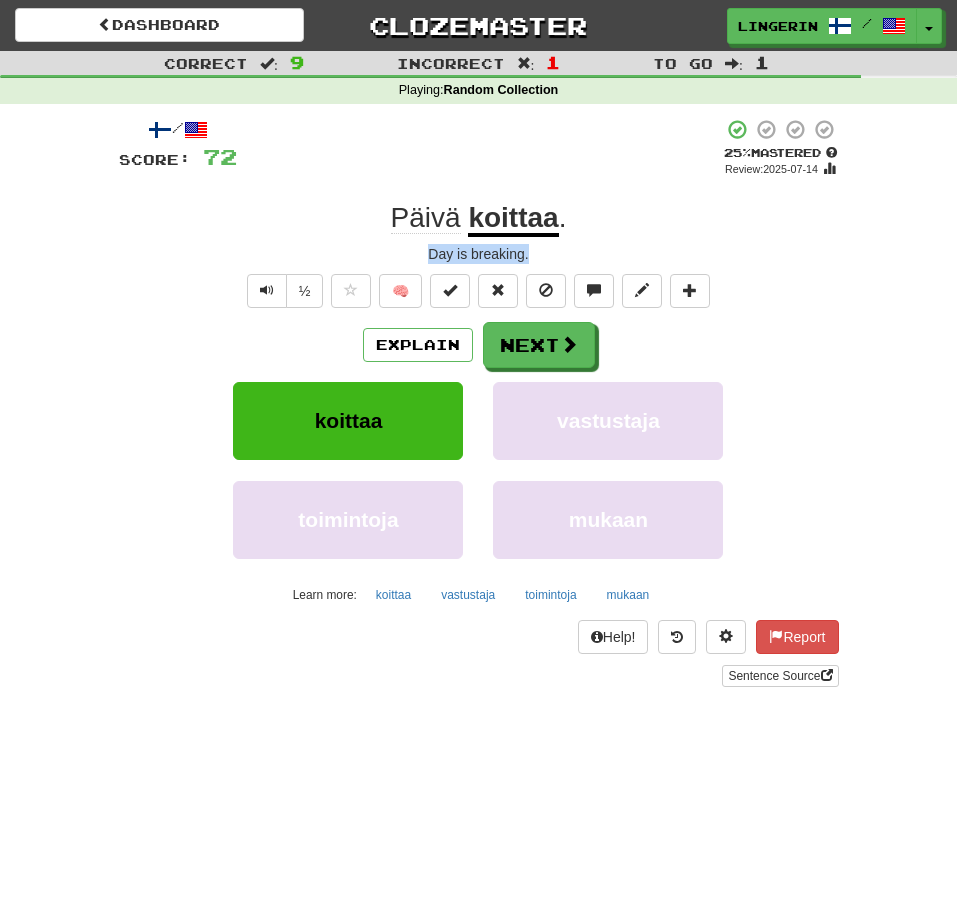 drag, startPoint x: 546, startPoint y: 250, endPoint x: 404, endPoint y: 251, distance: 142.00352 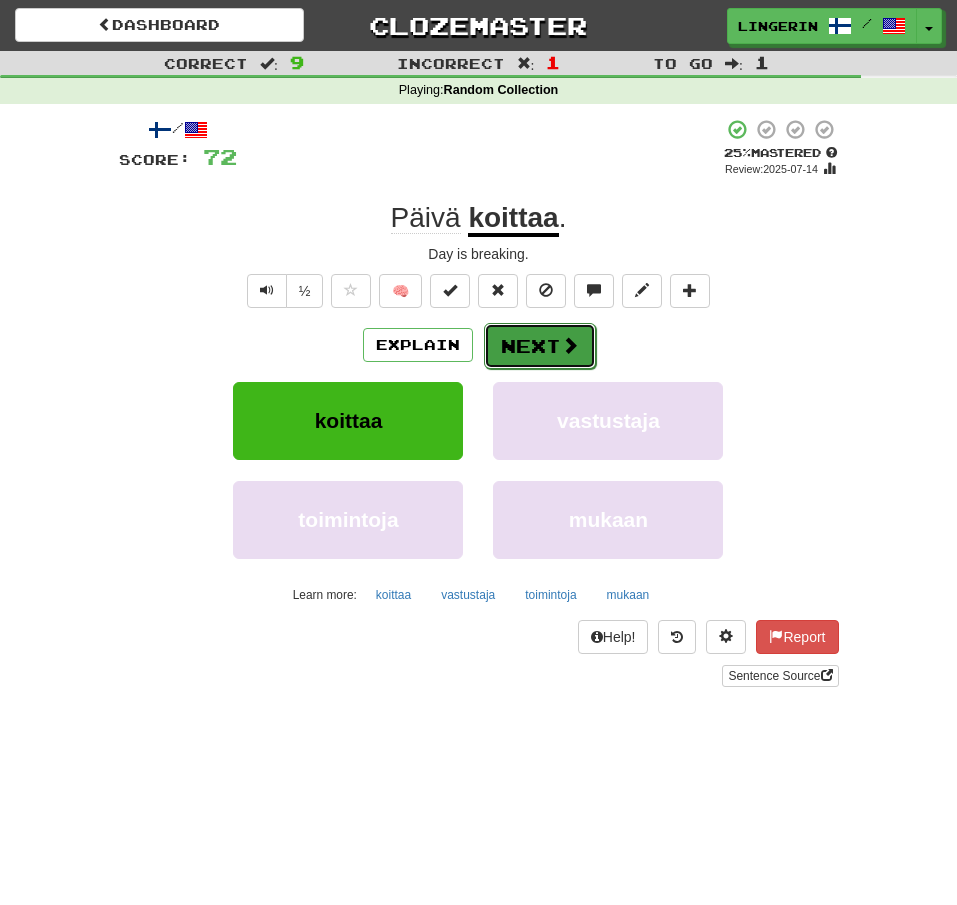 click at bounding box center [570, 345] 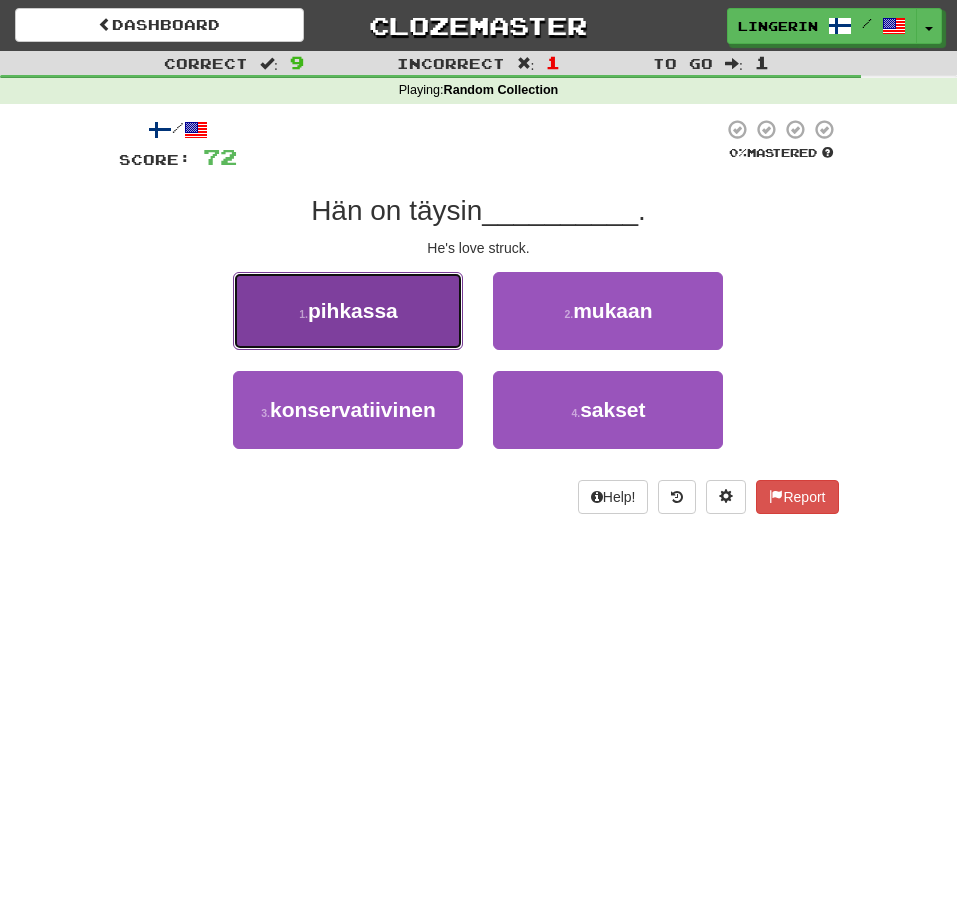 click on "pihkassa" at bounding box center (353, 310) 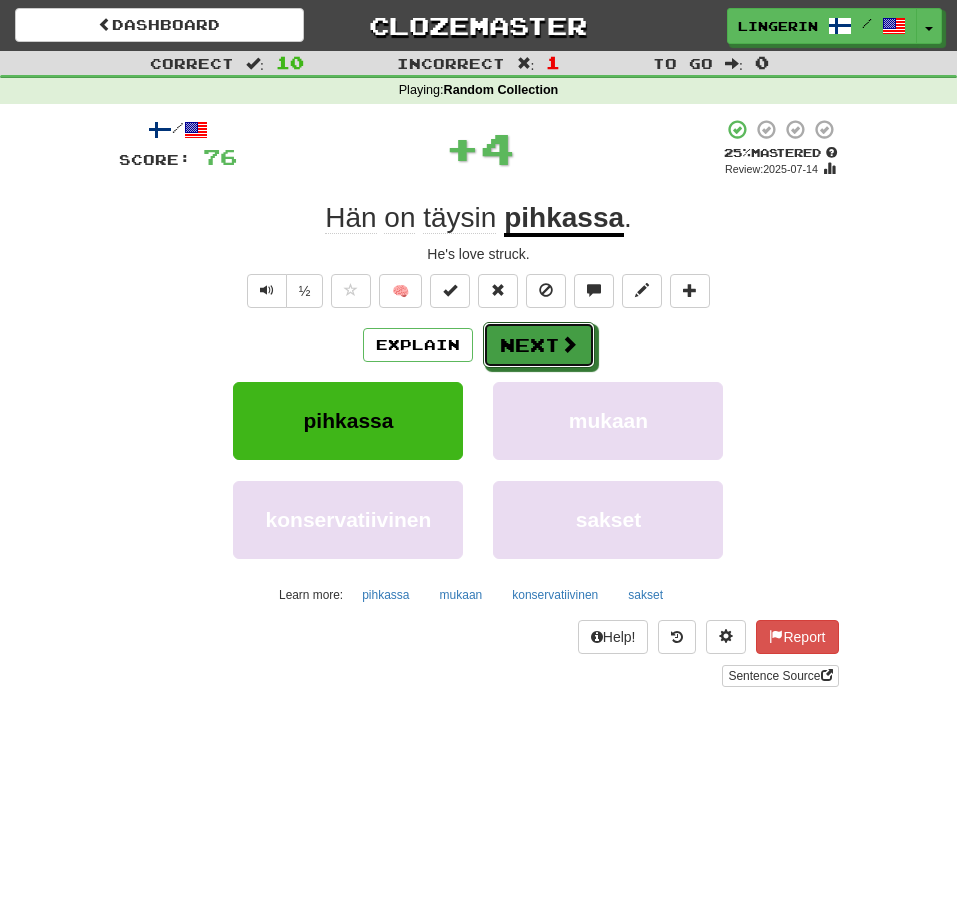 drag, startPoint x: 545, startPoint y: 352, endPoint x: 608, endPoint y: 352, distance: 63 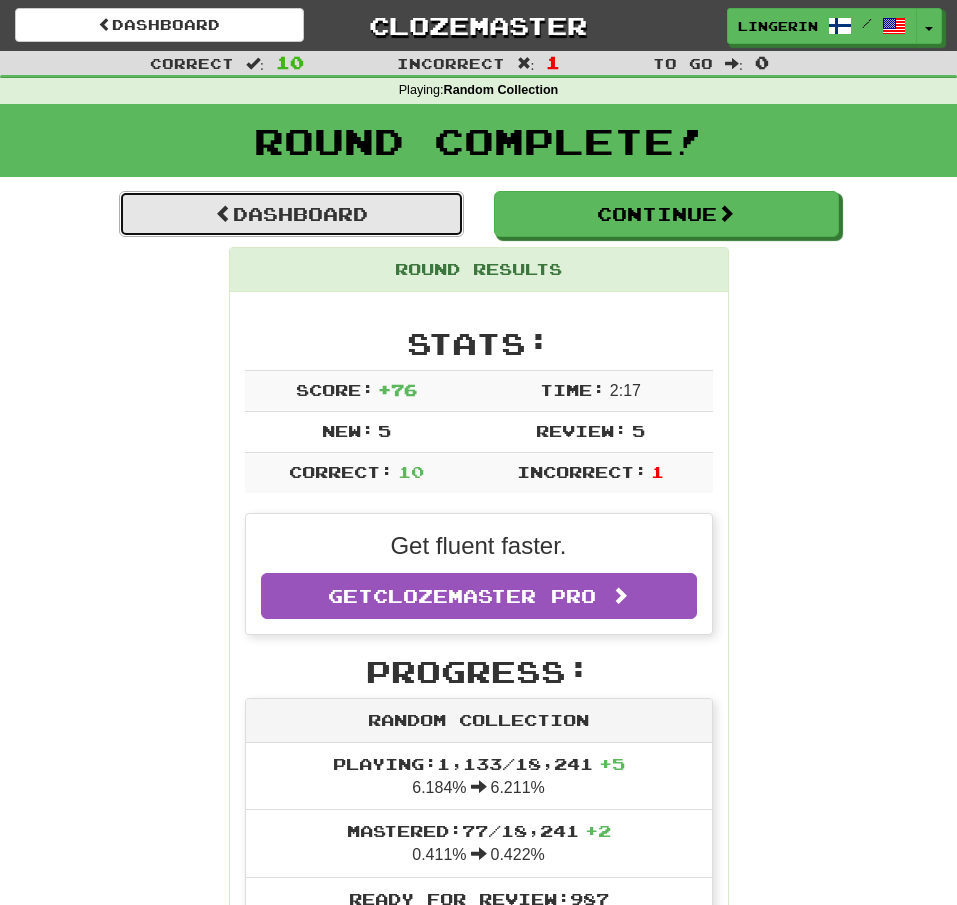 click on "Dashboard" at bounding box center [291, 214] 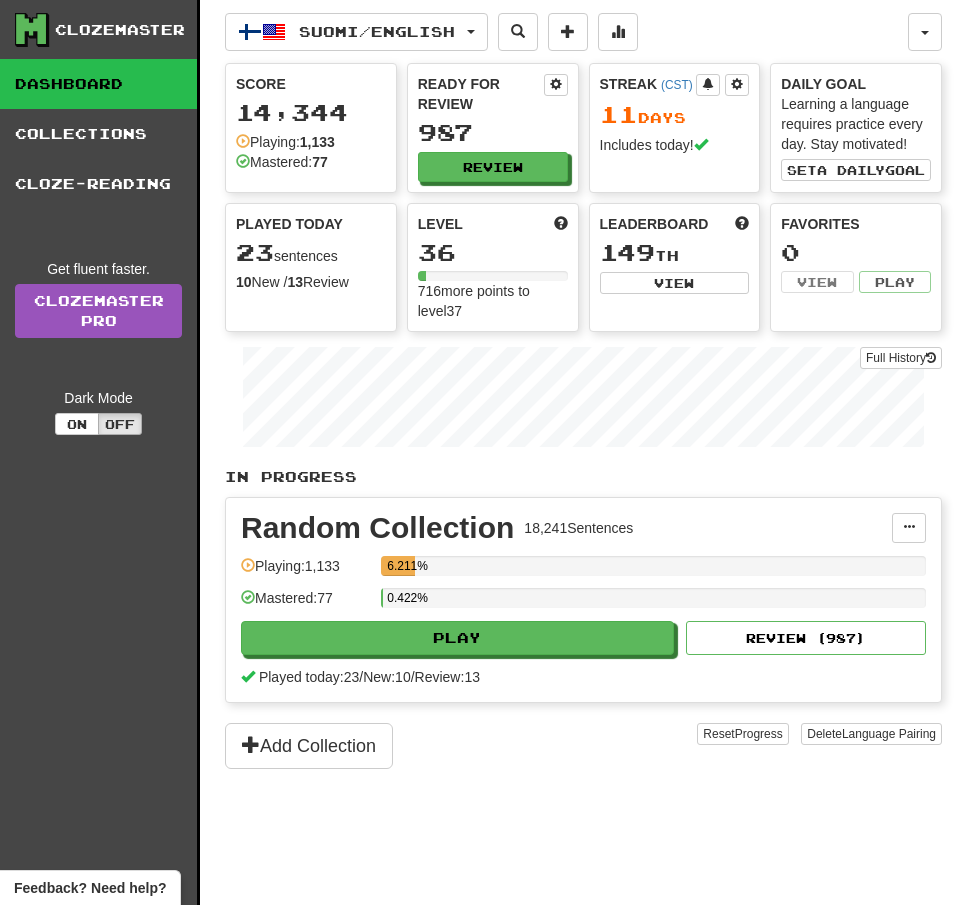 scroll, scrollTop: 0, scrollLeft: 0, axis: both 